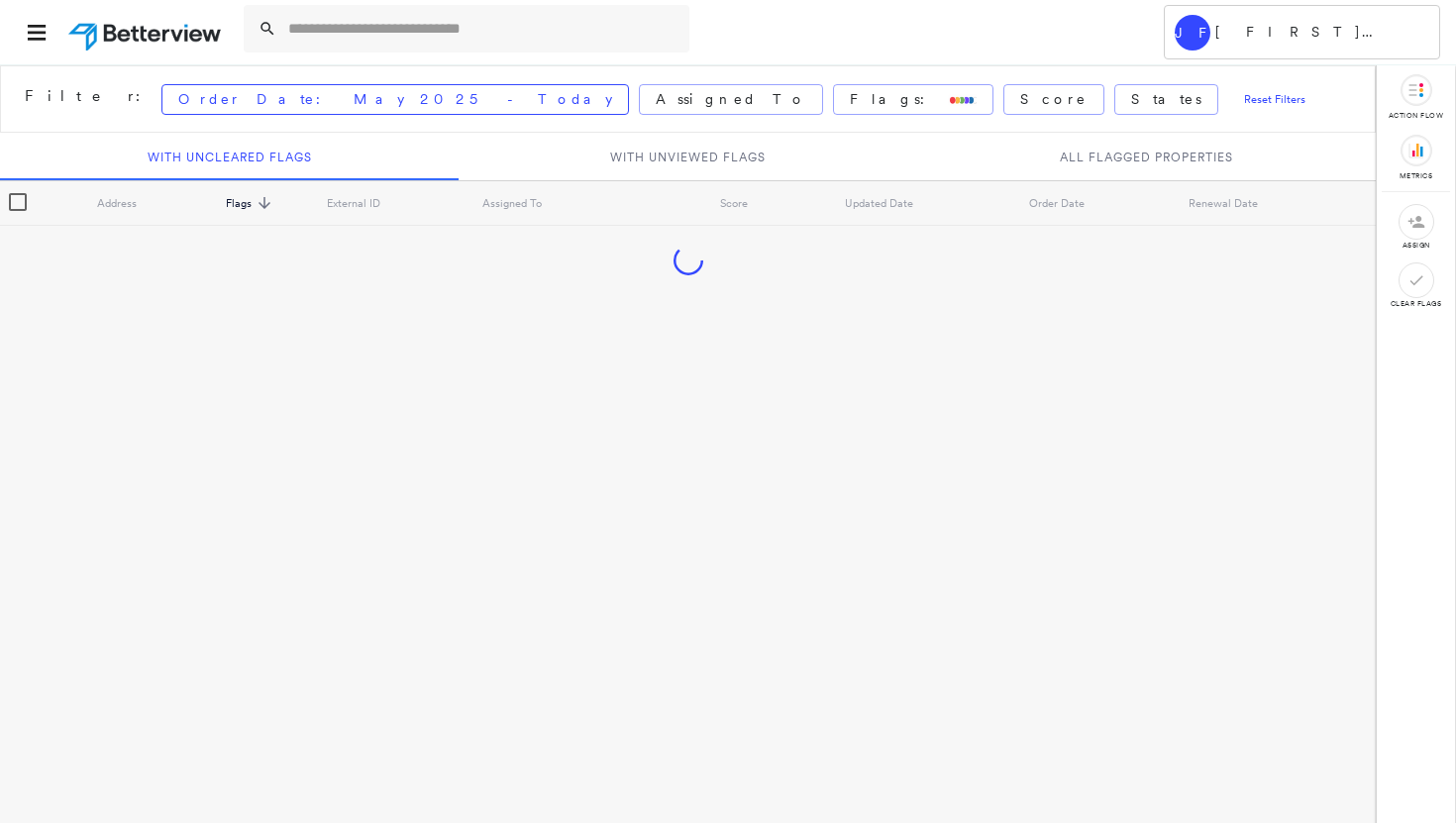 scroll, scrollTop: 0, scrollLeft: 0, axis: both 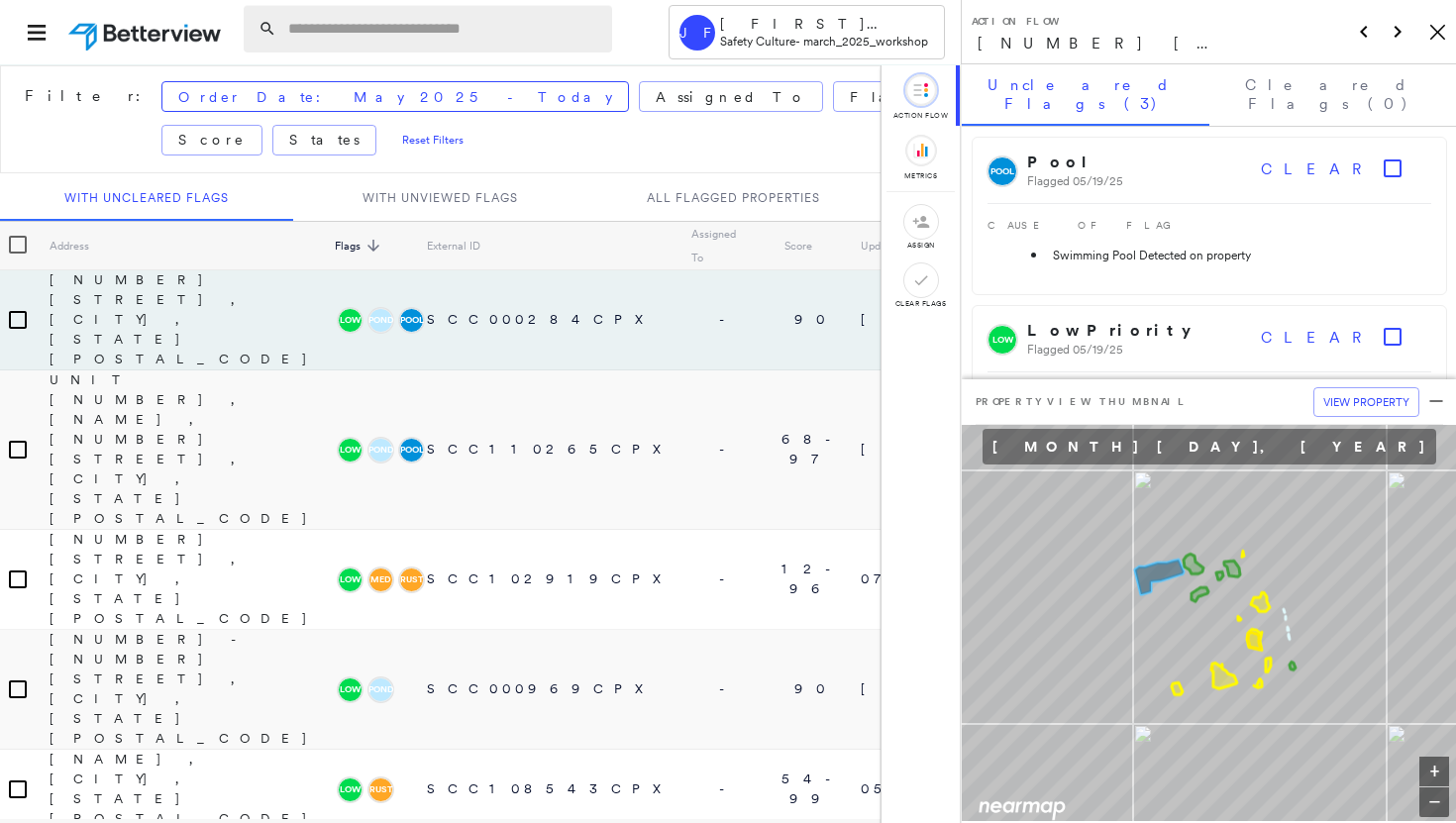 click at bounding box center (444, 29) 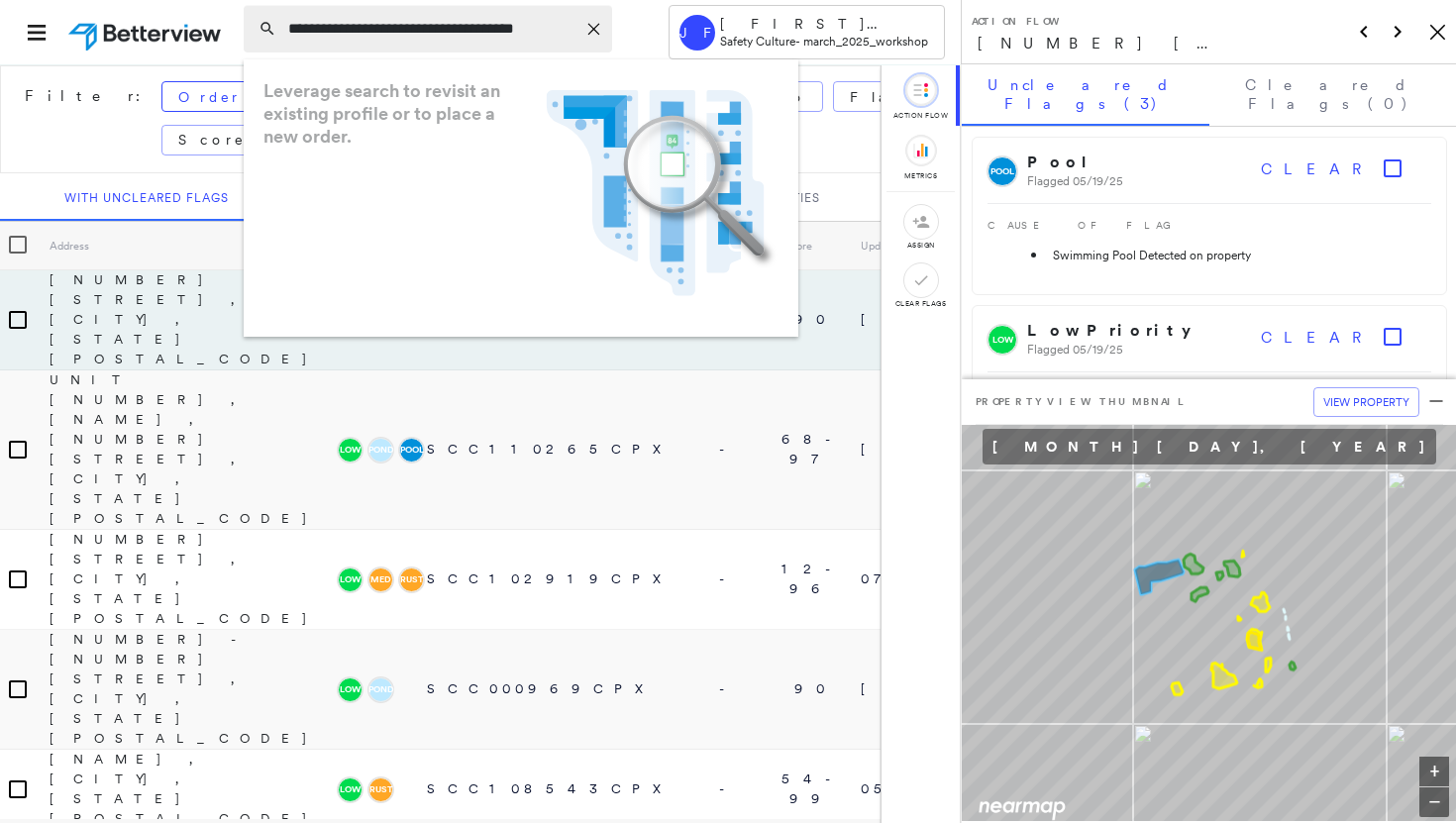 type on "**********" 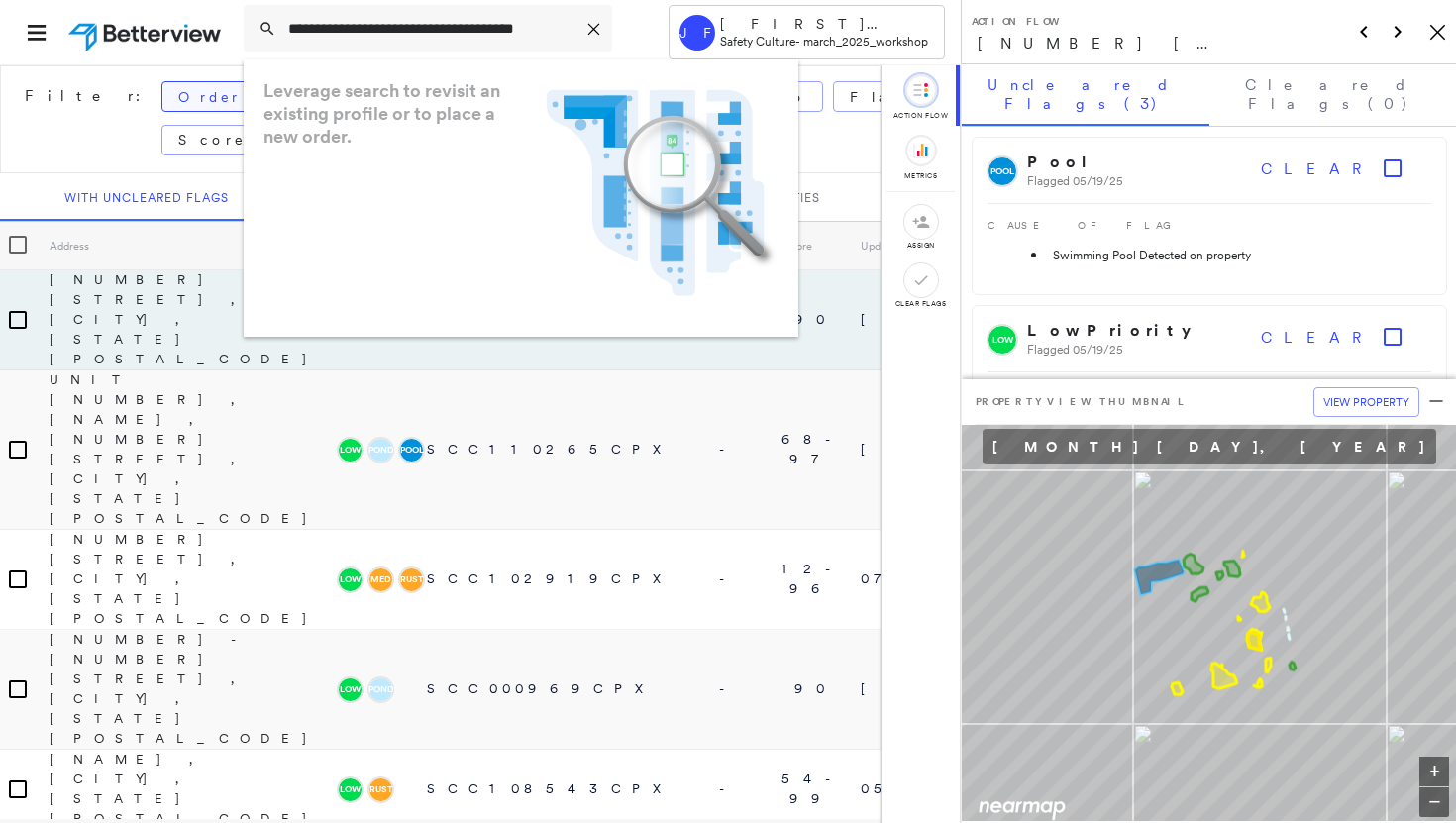 click on "Order Date: May 2025 - Today" at bounding box center (395, 97) 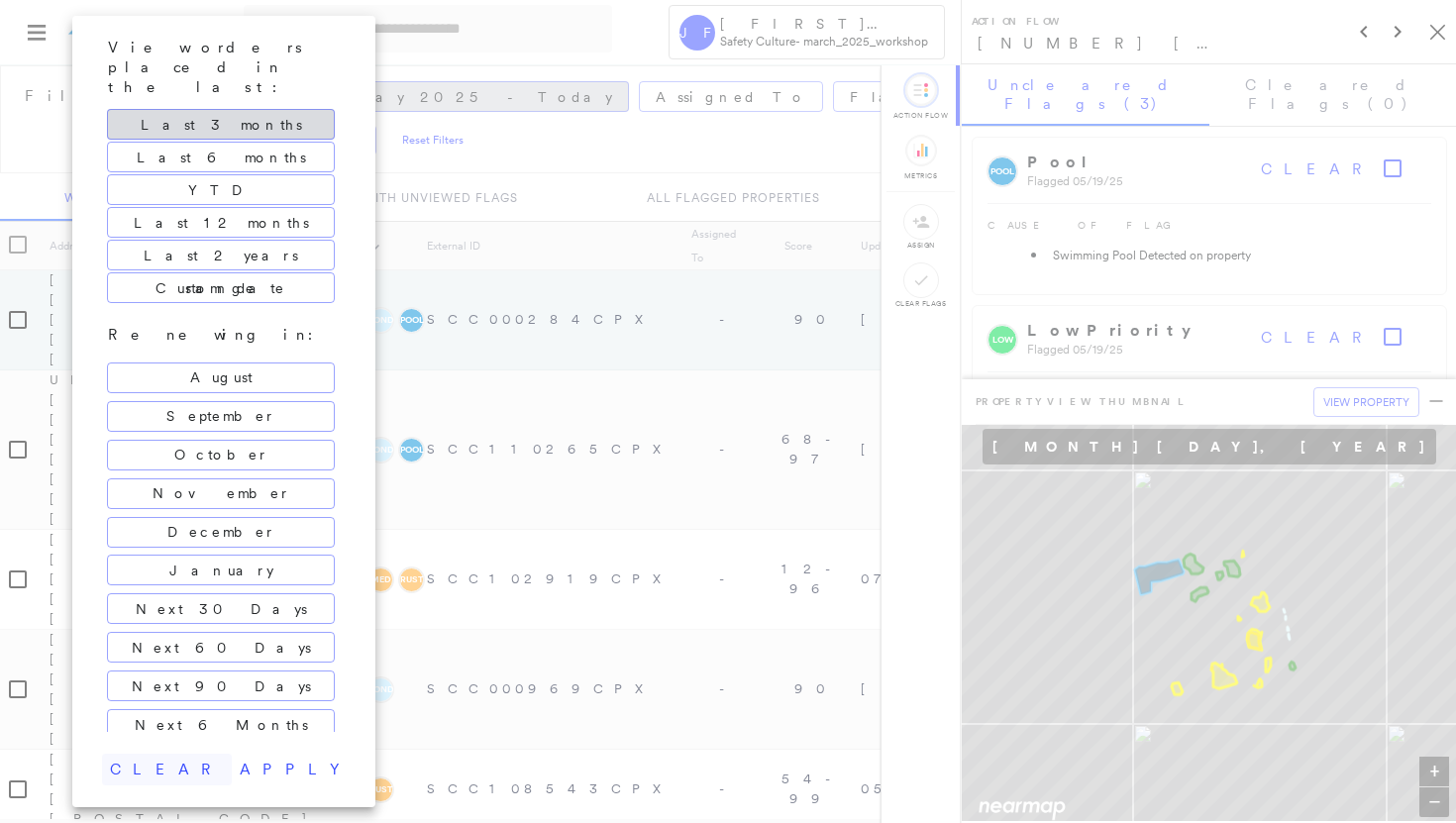 click on "clear" at bounding box center (166, 770) 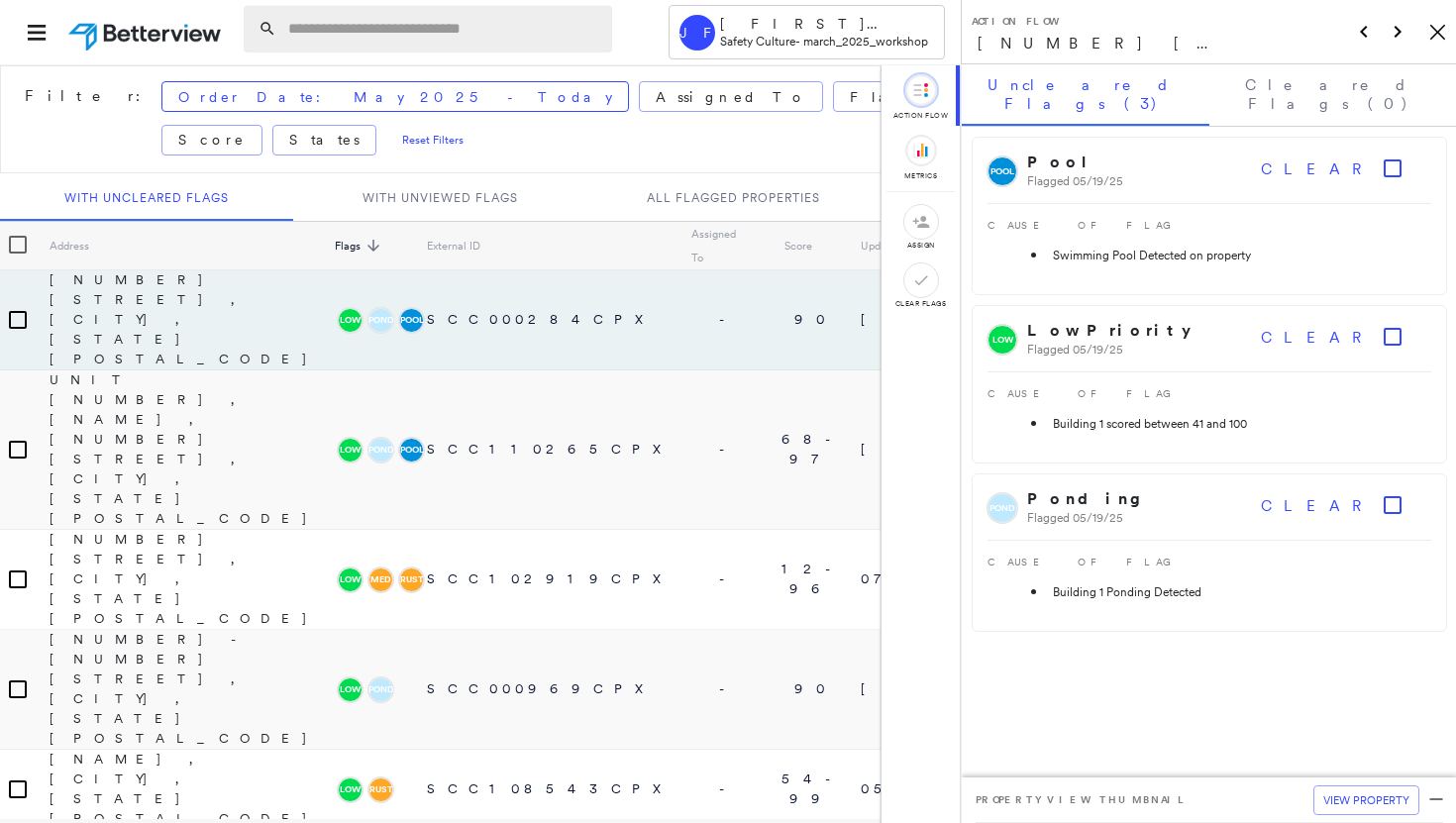 click at bounding box center (444, 29) 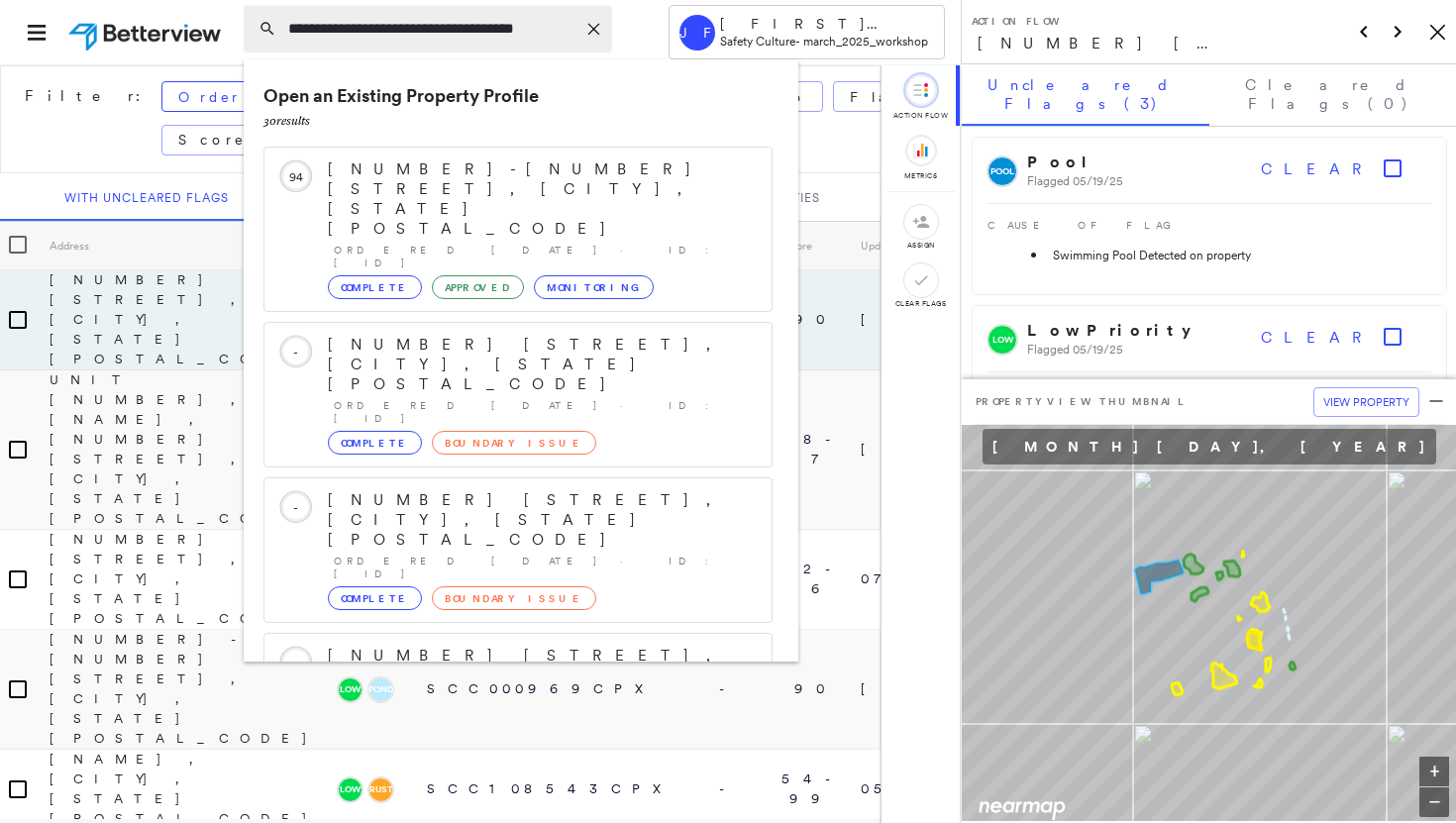 scroll, scrollTop: 2, scrollLeft: 0, axis: vertical 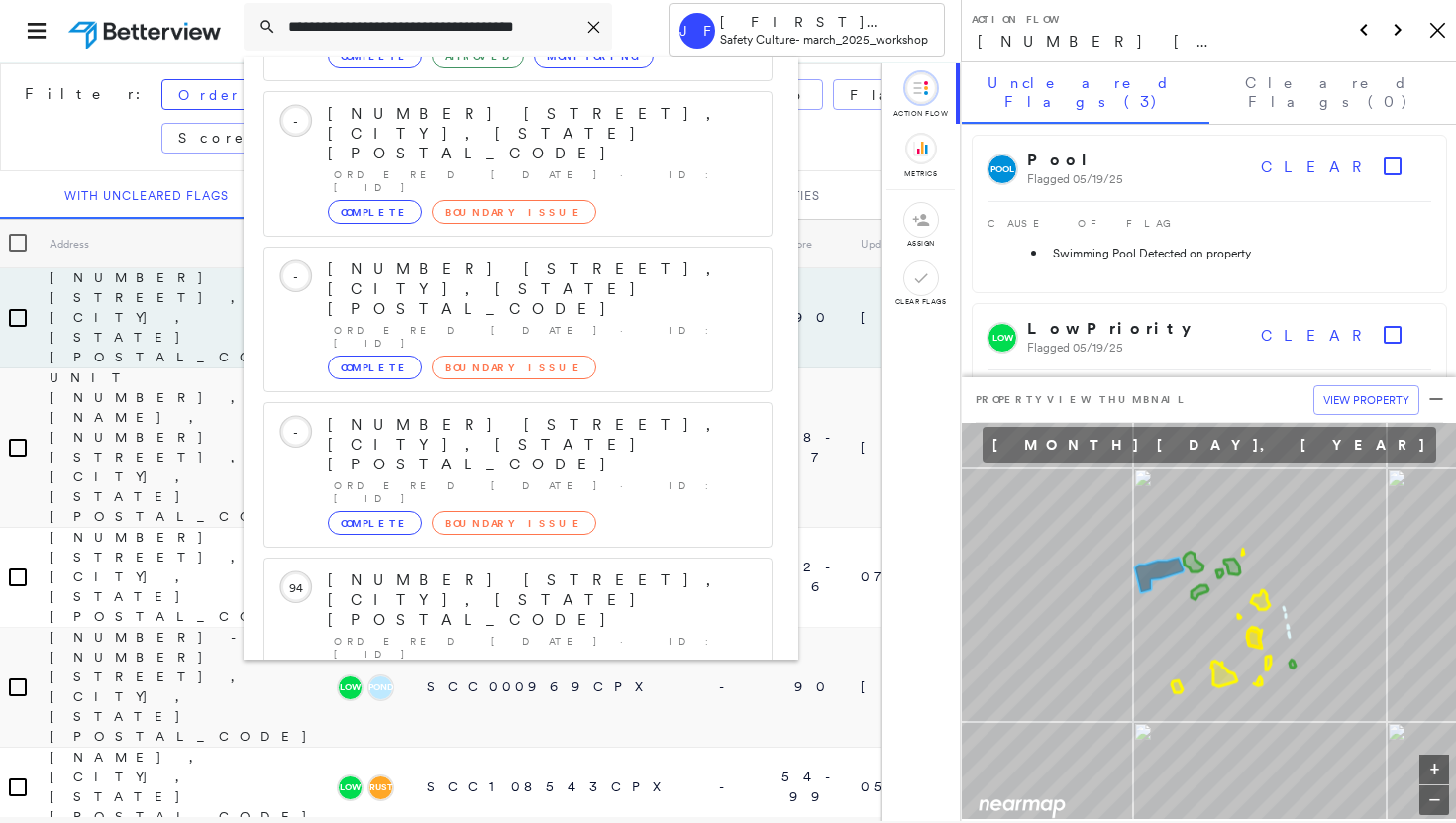 type on "**********" 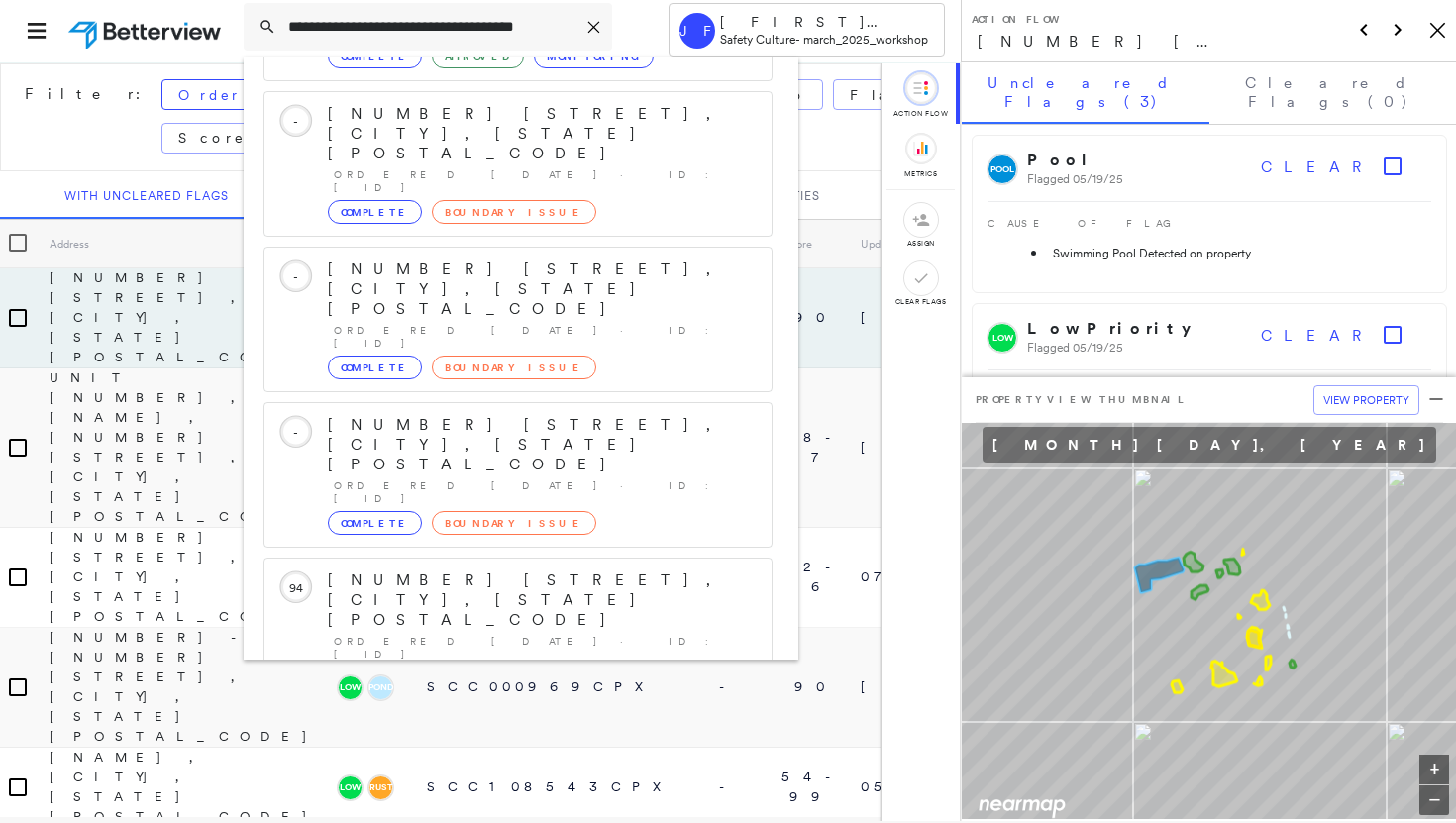 click on "[NUMBER] [STREET], [CITY] [STATE], [COUNTRY]" at bounding box center (496, 889) 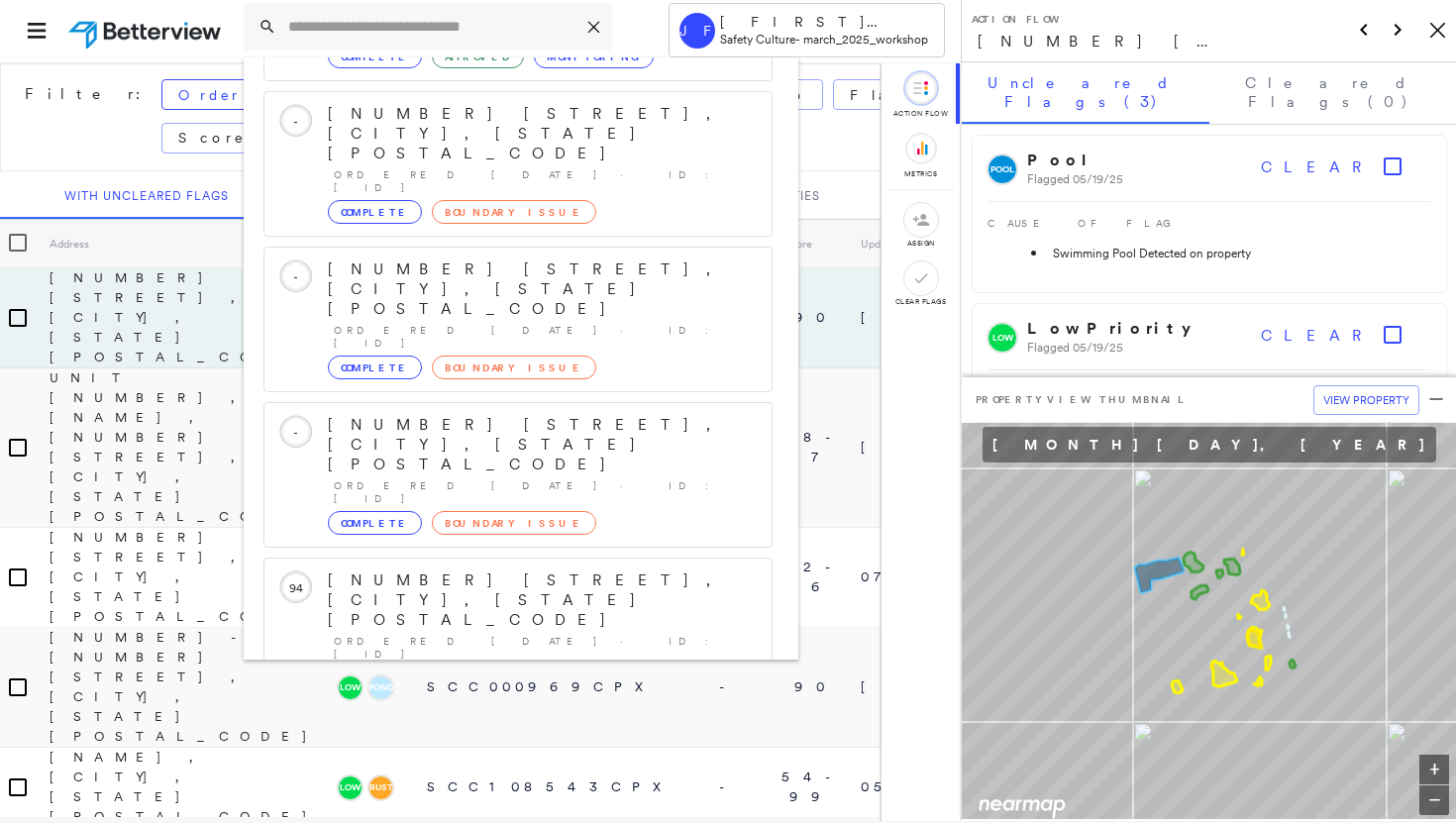 scroll, scrollTop: 0, scrollLeft: 0, axis: both 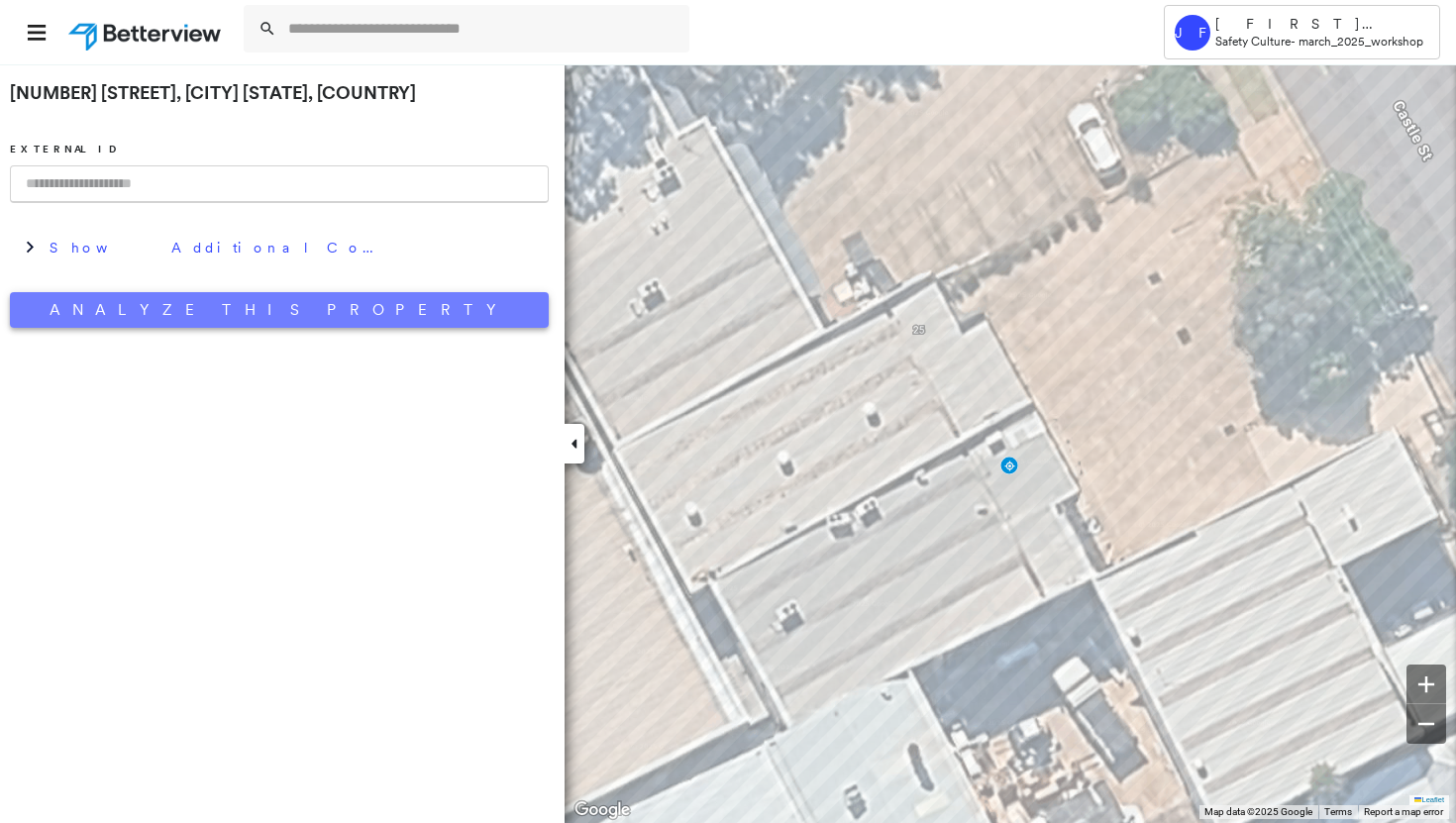 click on "Analyze This Property" at bounding box center (279, 310) 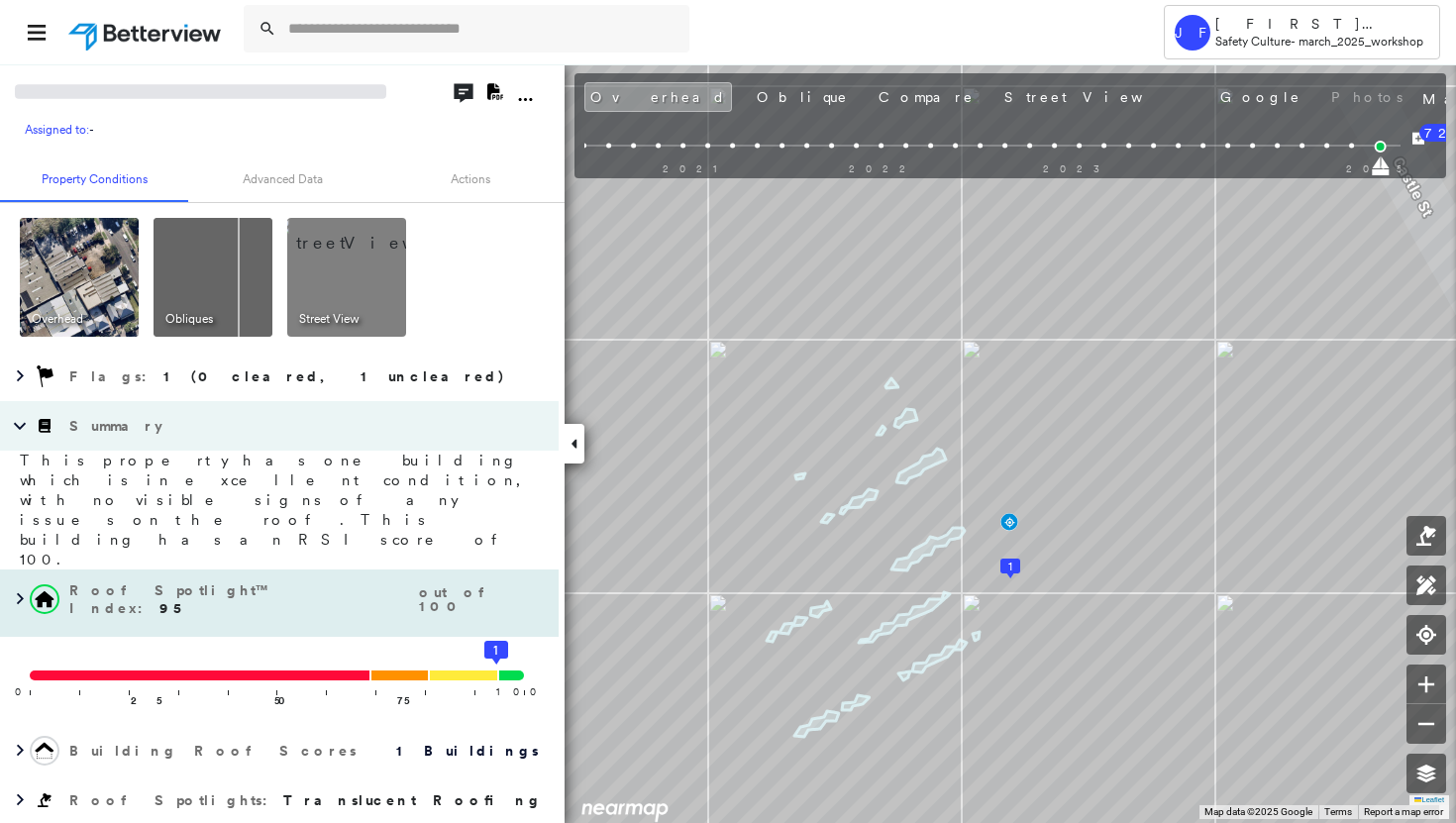 click 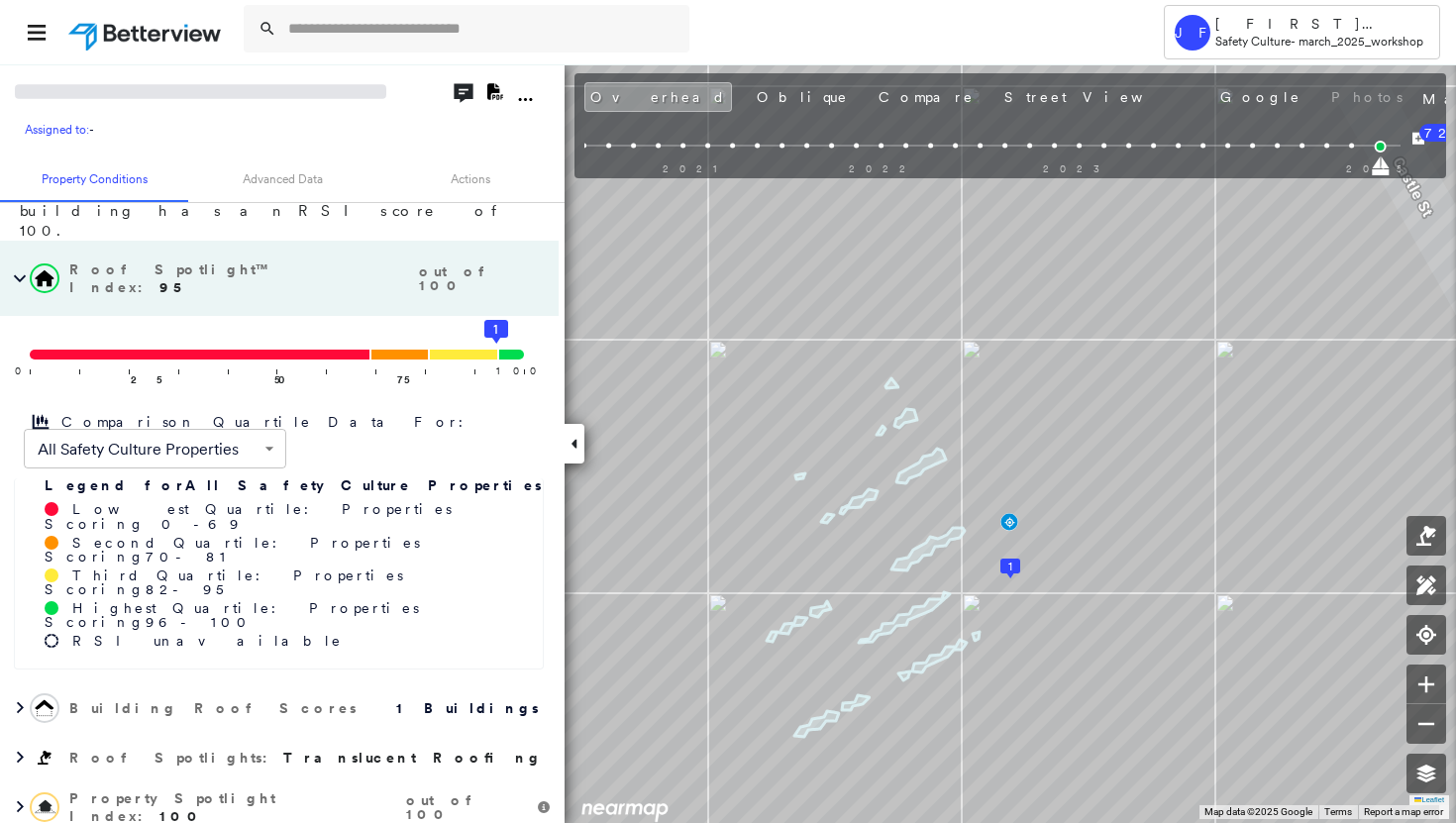 scroll, scrollTop: 331, scrollLeft: 0, axis: vertical 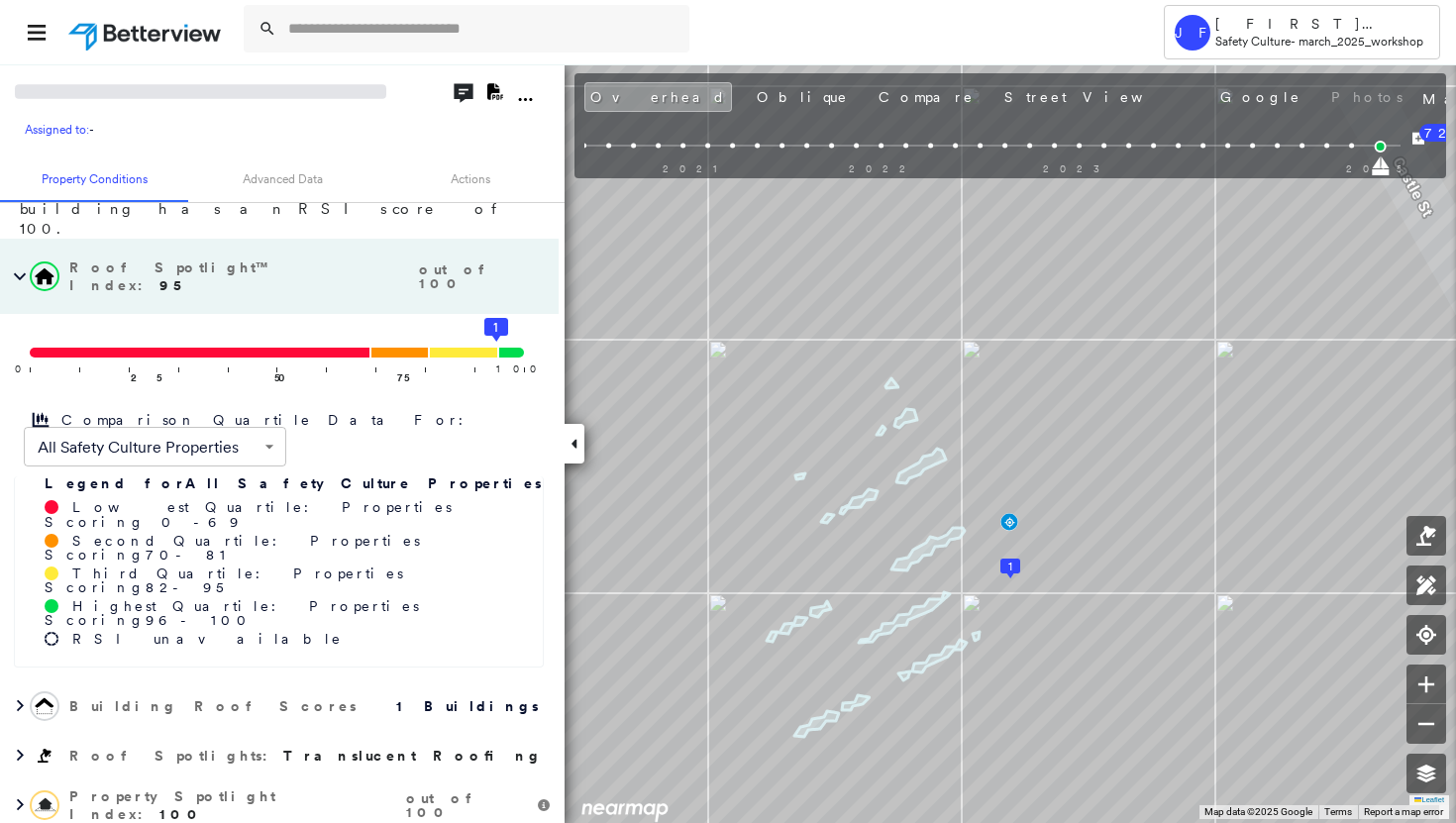 click on "Building Roof Scores" at bounding box center (215, 706) 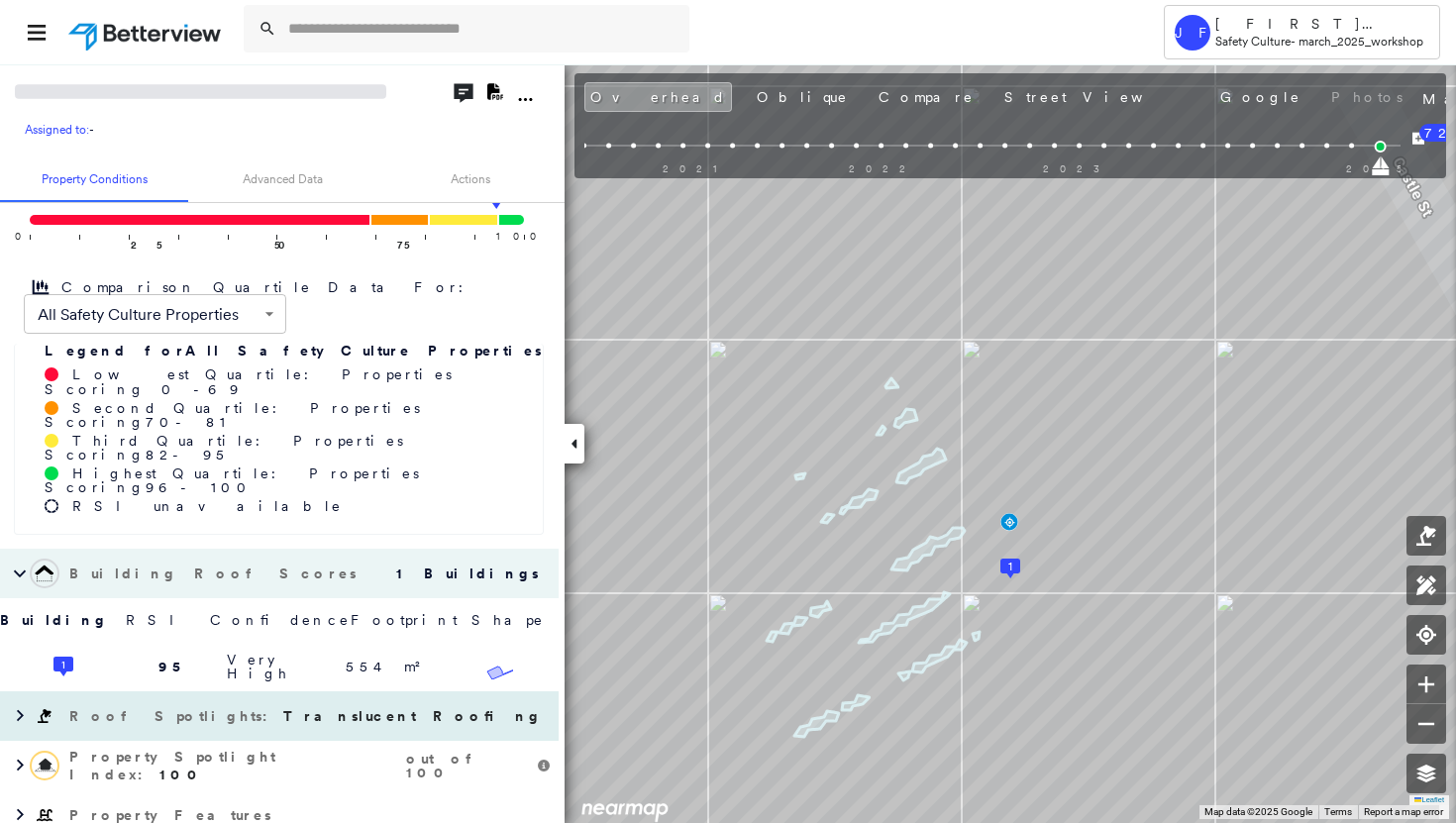 scroll, scrollTop: 464, scrollLeft: 0, axis: vertical 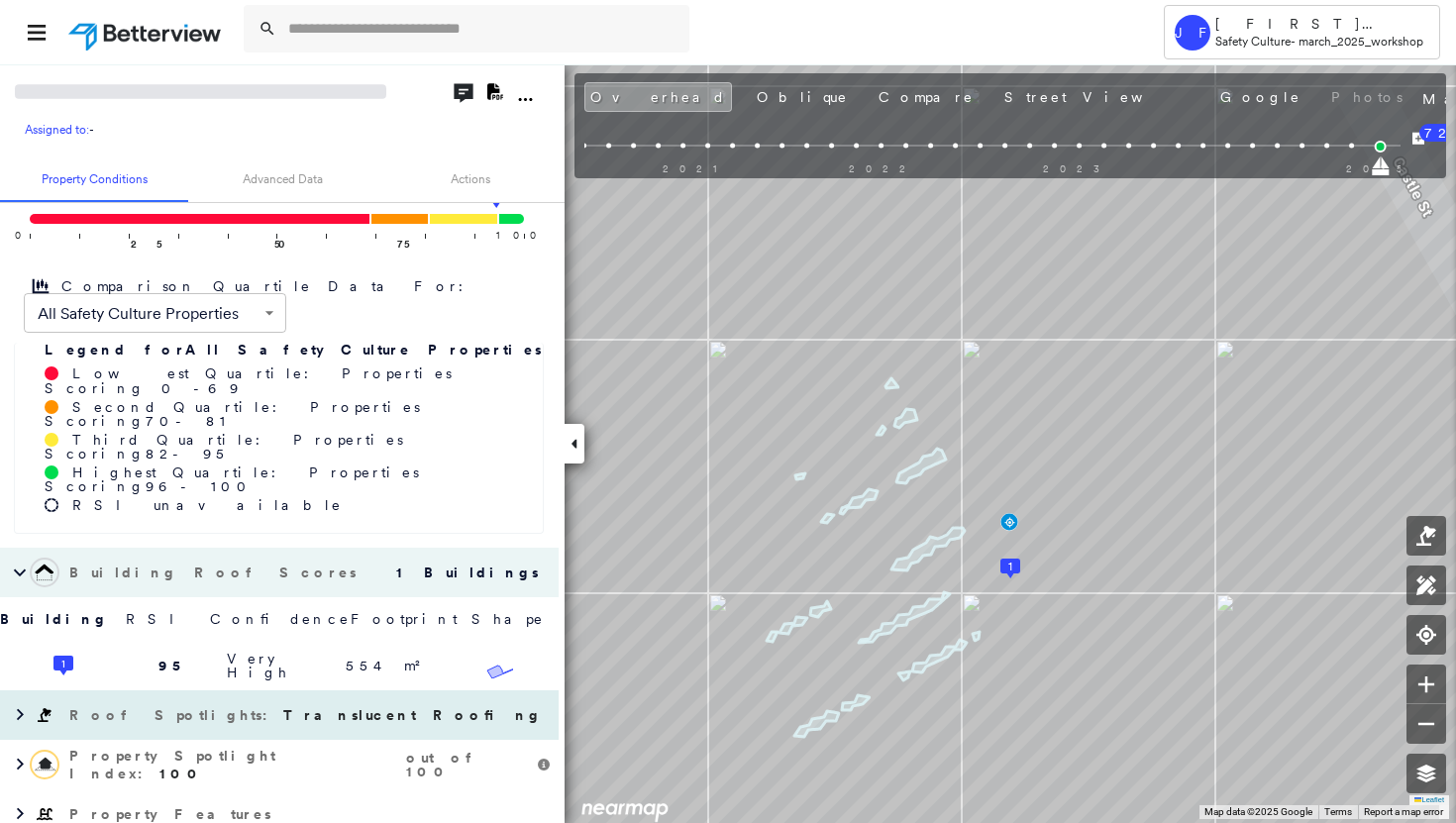 click on "Translucent Roofing" at bounding box center (412, 715) 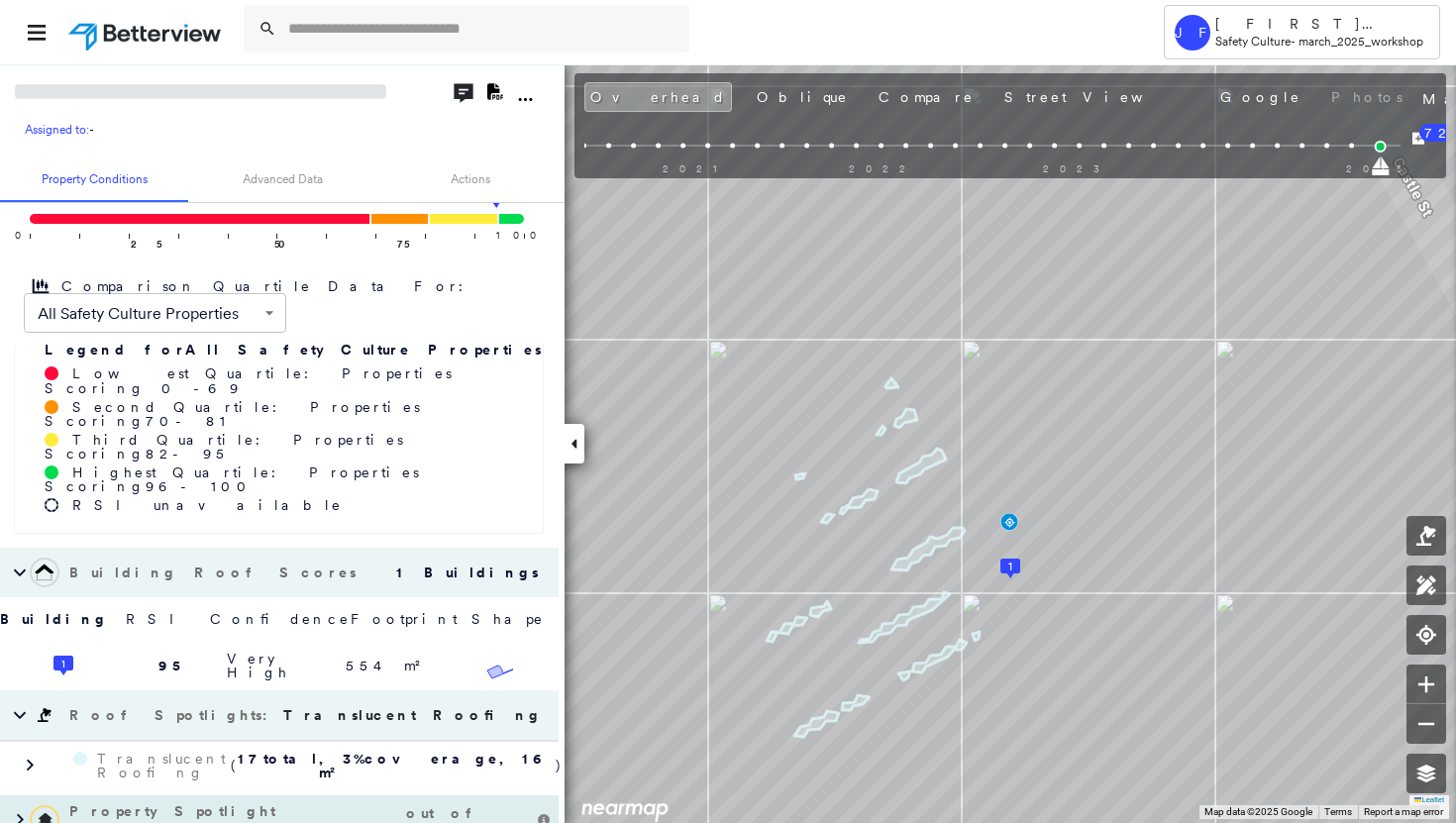 click on "100" at bounding box center [181, 829] 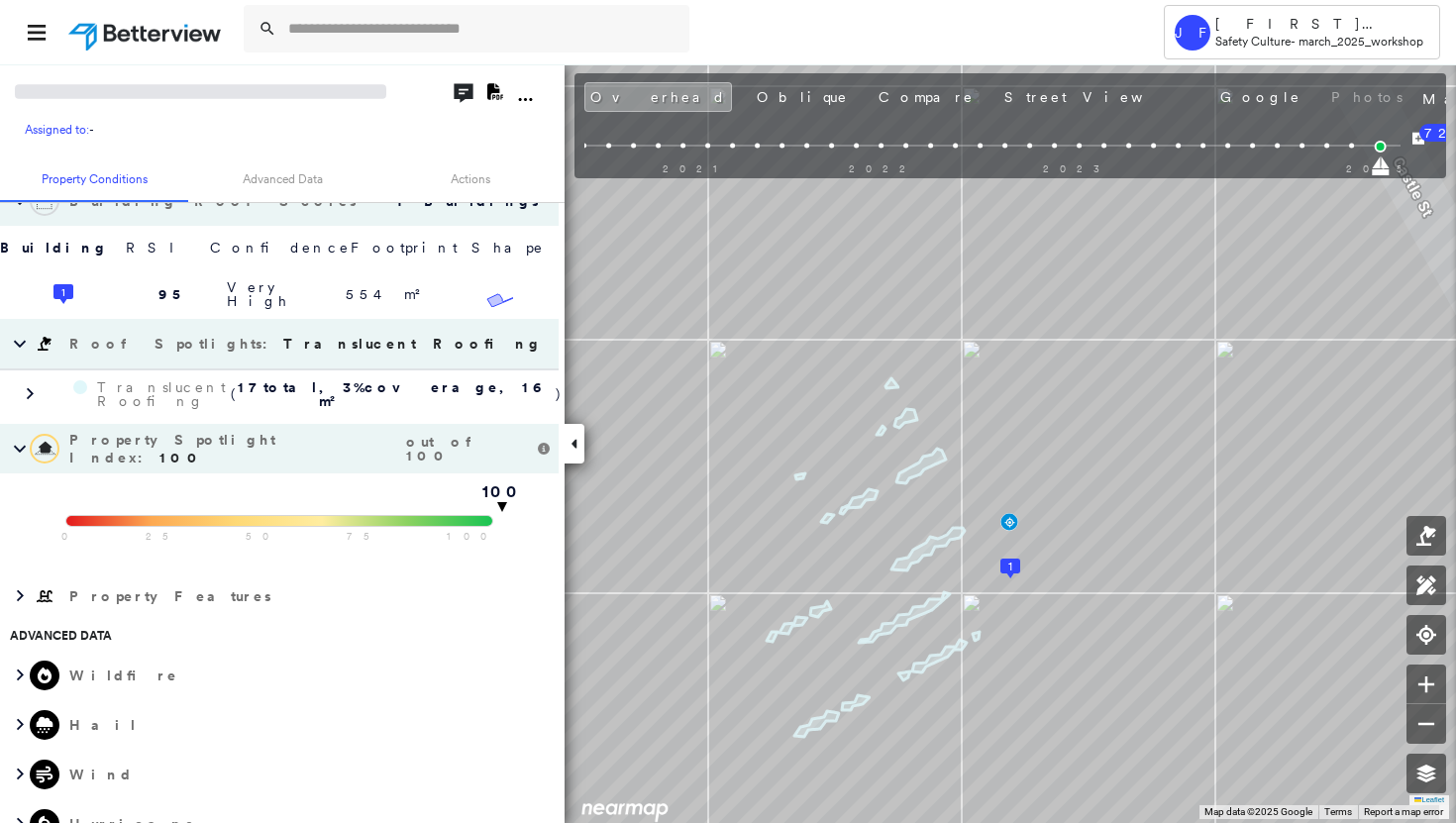 scroll, scrollTop: 837, scrollLeft: 0, axis: vertical 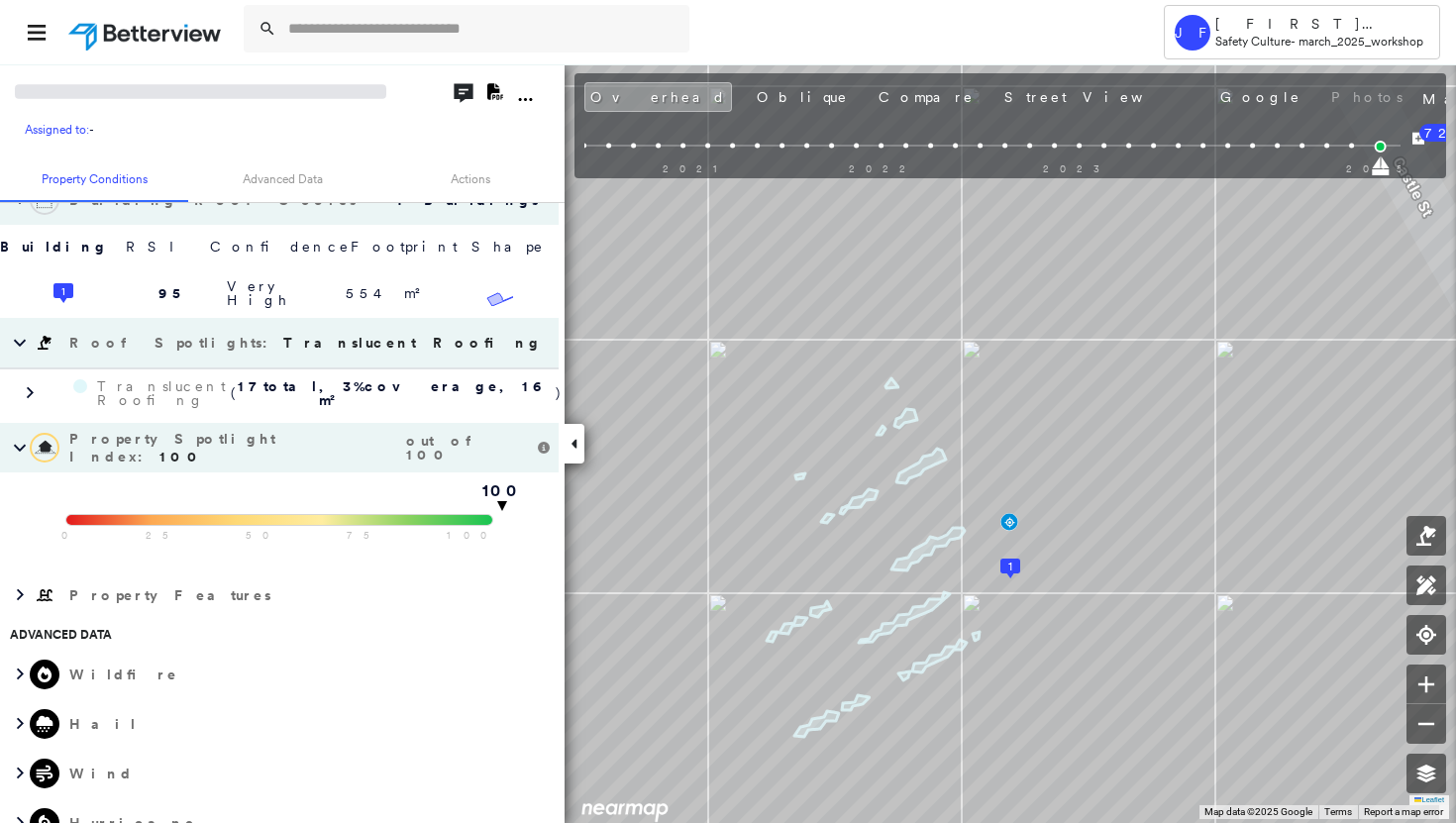 click on "Hail" at bounding box center (279, 724) 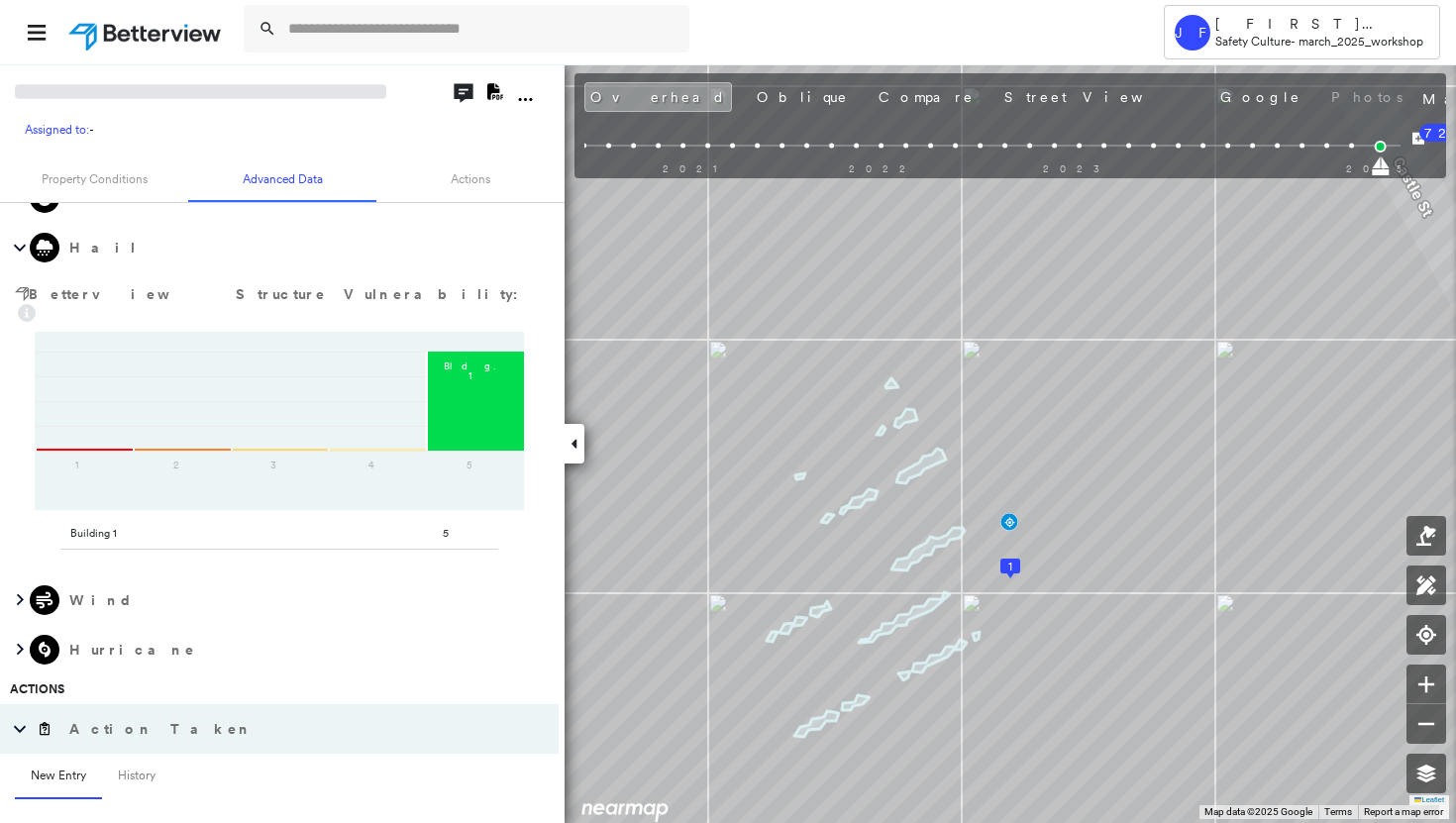 scroll, scrollTop: 1308, scrollLeft: 0, axis: vertical 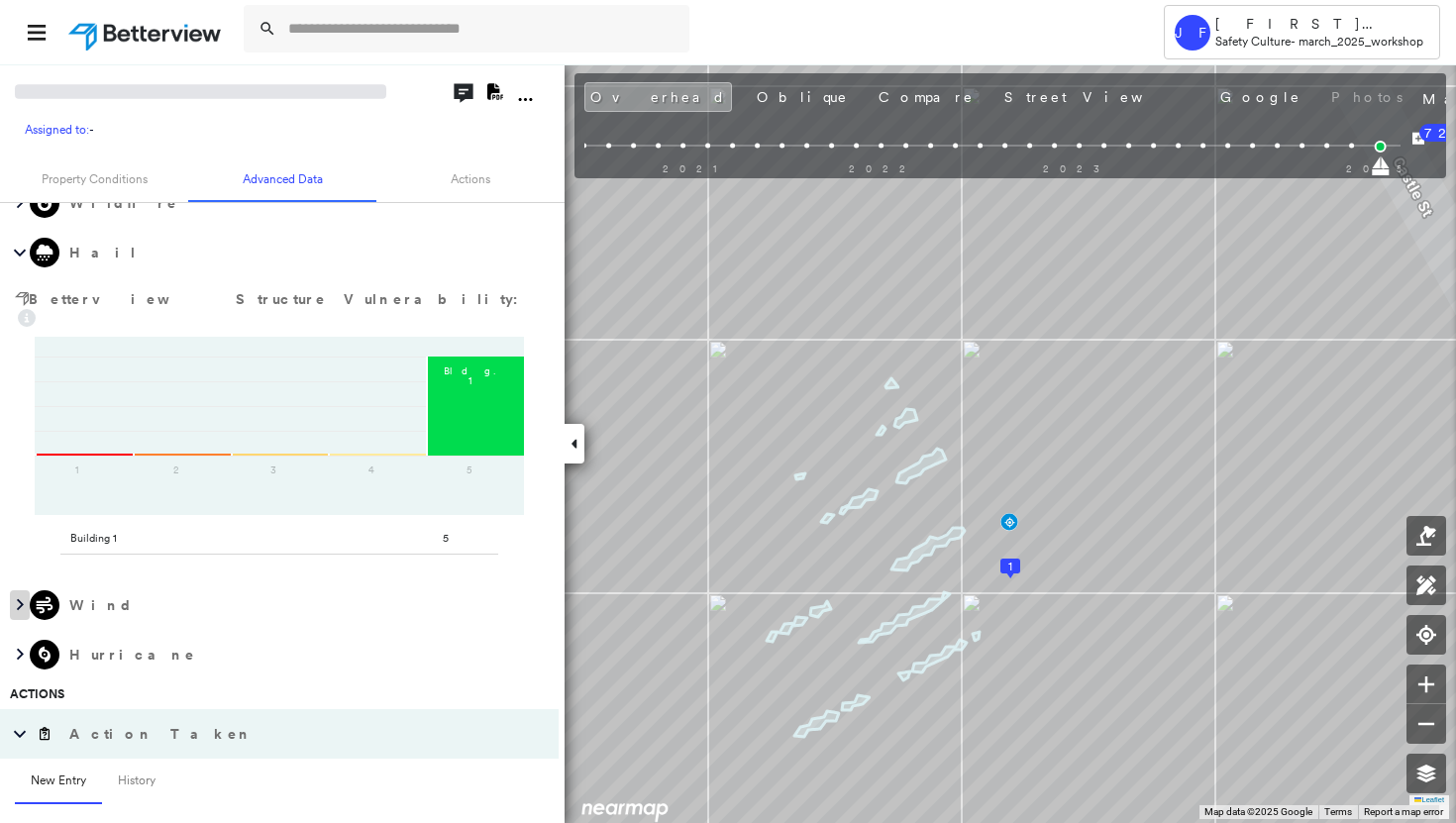 click 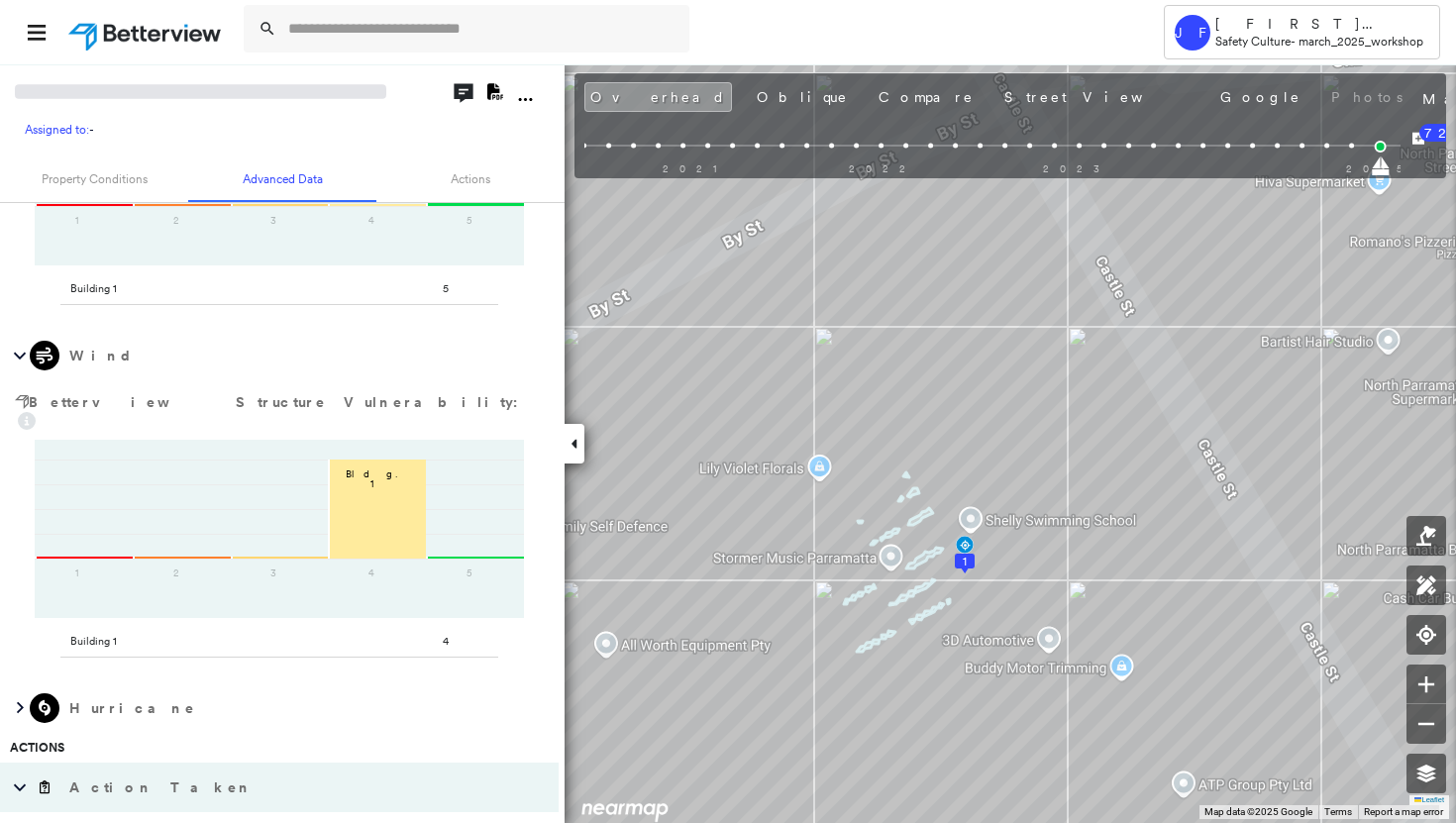 scroll, scrollTop: 1553, scrollLeft: 0, axis: vertical 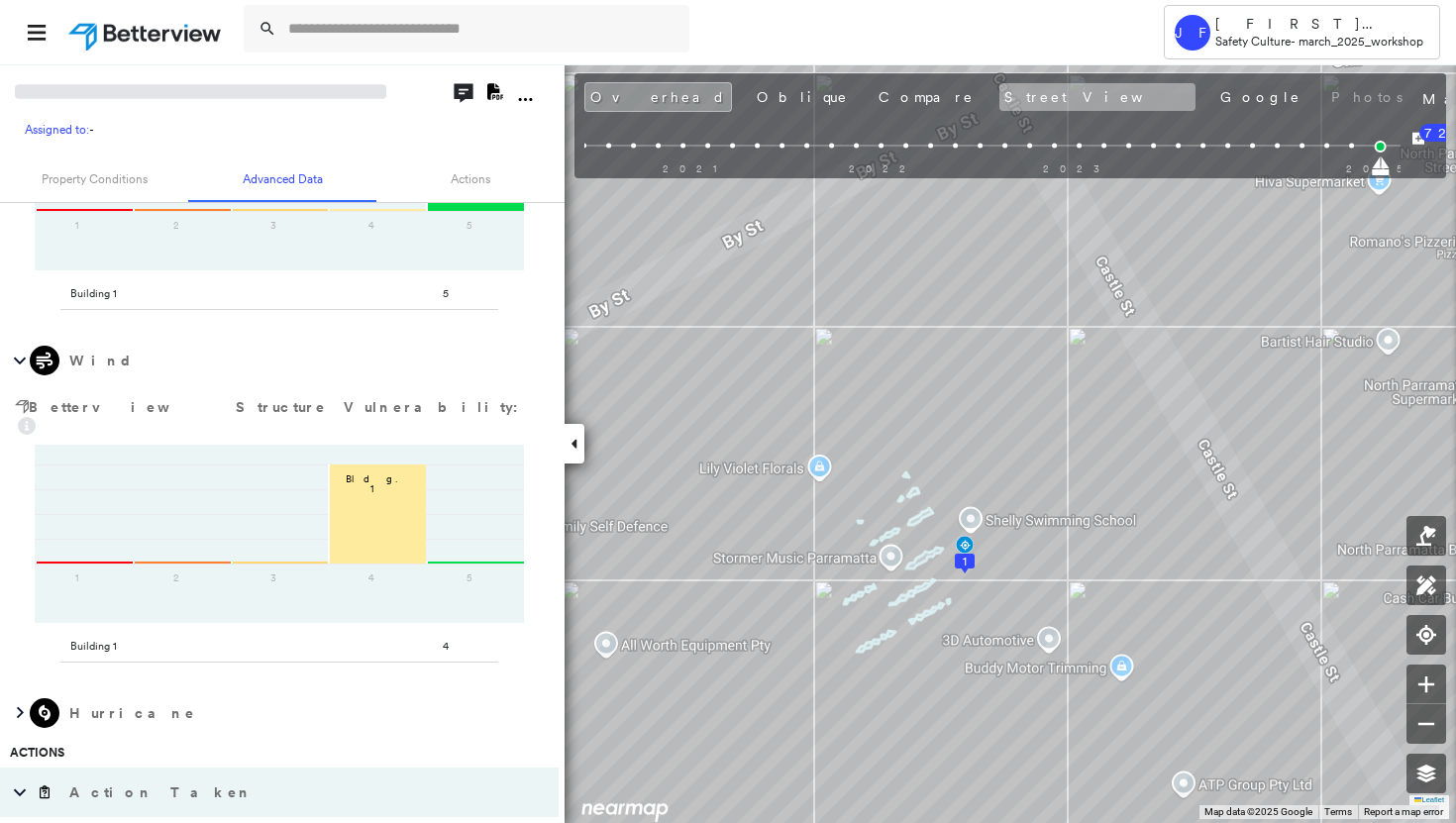click on "Street View" at bounding box center (1097, 97) 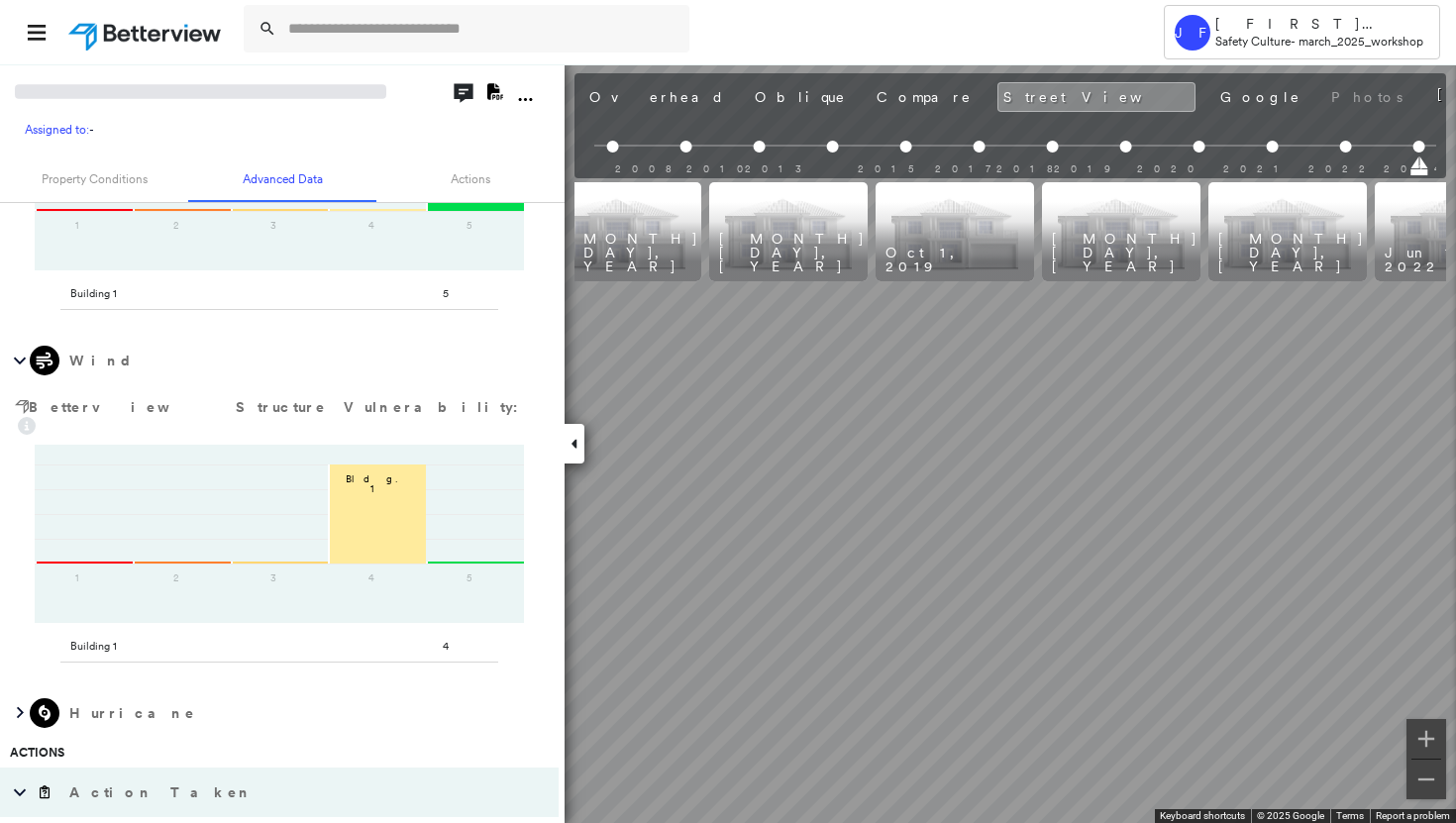 scroll, scrollTop: 0, scrollLeft: 1125, axis: horizontal 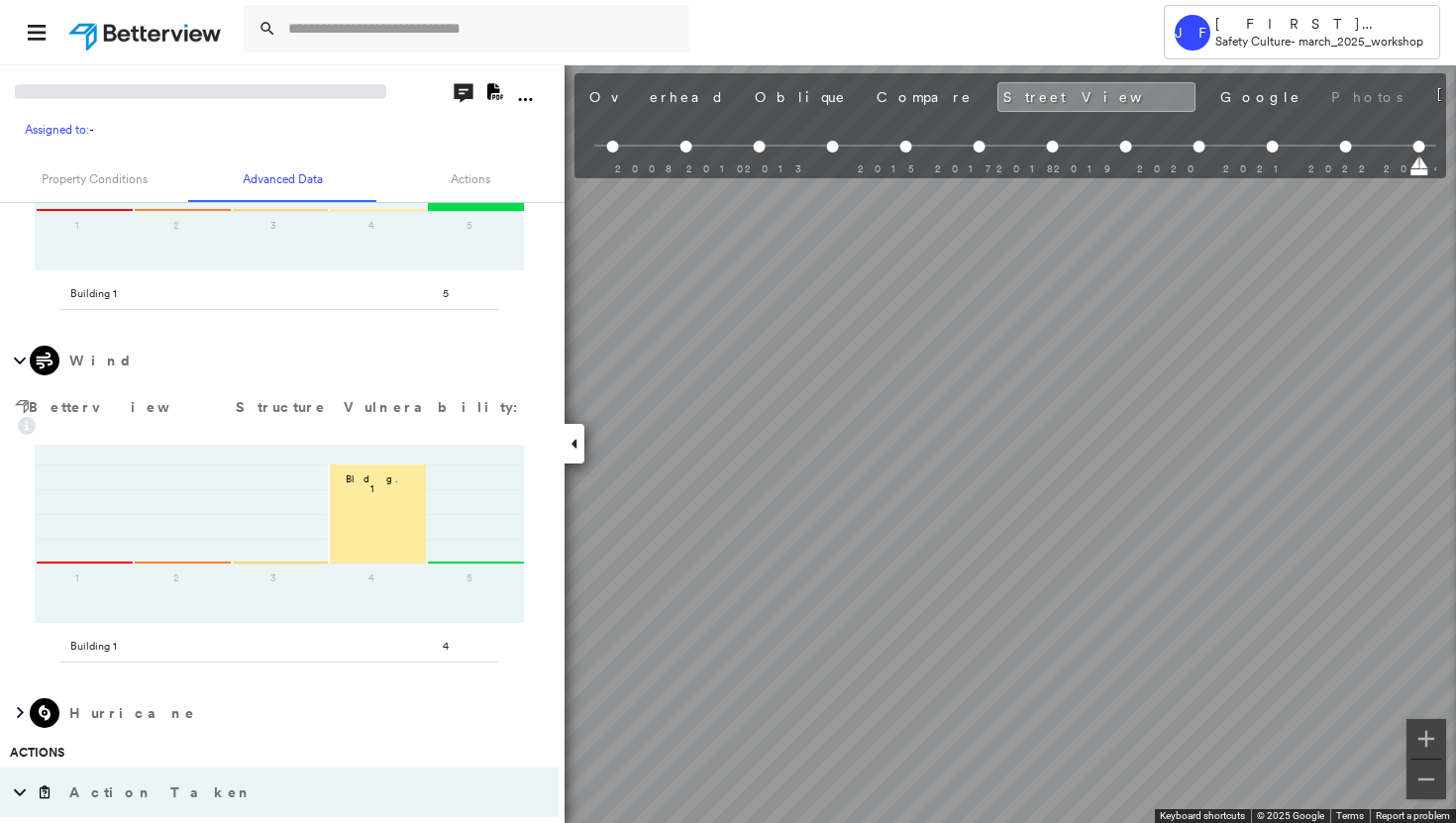 click on "Assigned to:  - Assigned to:  - Assigned to:  - Open Comments Download PDF Report Property Conditions Advanced Data Actions Overhead Obliques Street View Flags :  1 (0 cleared, 1 uncleared) Summary This property has one building which is in excellent condition, with no visible signs of any issues on the roof. This building has an RSI score of 100. Roof Spotlight™ Index :  95 out of 100 0 100 25 50 75 1 Comparison Quartile Data For: All Safety Culture Properties ****** ​ Legend for  All Safety Culture Properties Lowest Quartile: Properties Scoring 0 -  69 Second Quartile: Properties Scoring  70  -   81 Third Quartile: Properties Scoring  82  -   95 Highest Quartile: Properties Scoring  96  - 100 RSI unavailable Building Roof Scores 1 Buildings Building RSI Confidence Footprint Shape 1 95 Very High 554 m² Shape: Gable Ratio: 13% Flat Ratio: 14% Hip Ratio: 8% Material: Metal Panel Ratio: 94% Square Meters: 554 m² Roof Spotlights :  Translucent Roofing Translucent Roofing ( 17  total ,  3 %  coverage,  )" at bounding box center [728, 443] 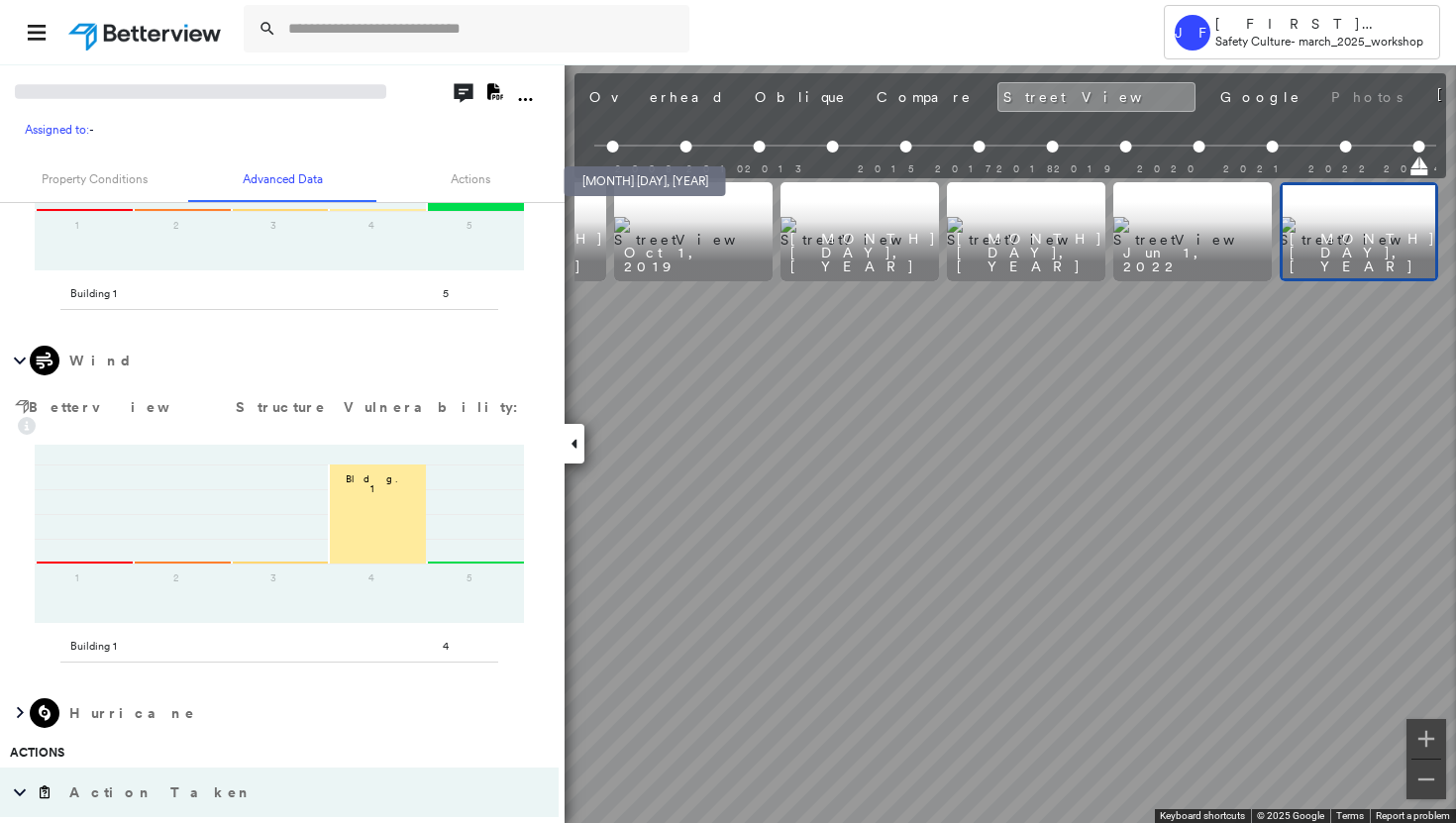 click at bounding box center [613, 147] 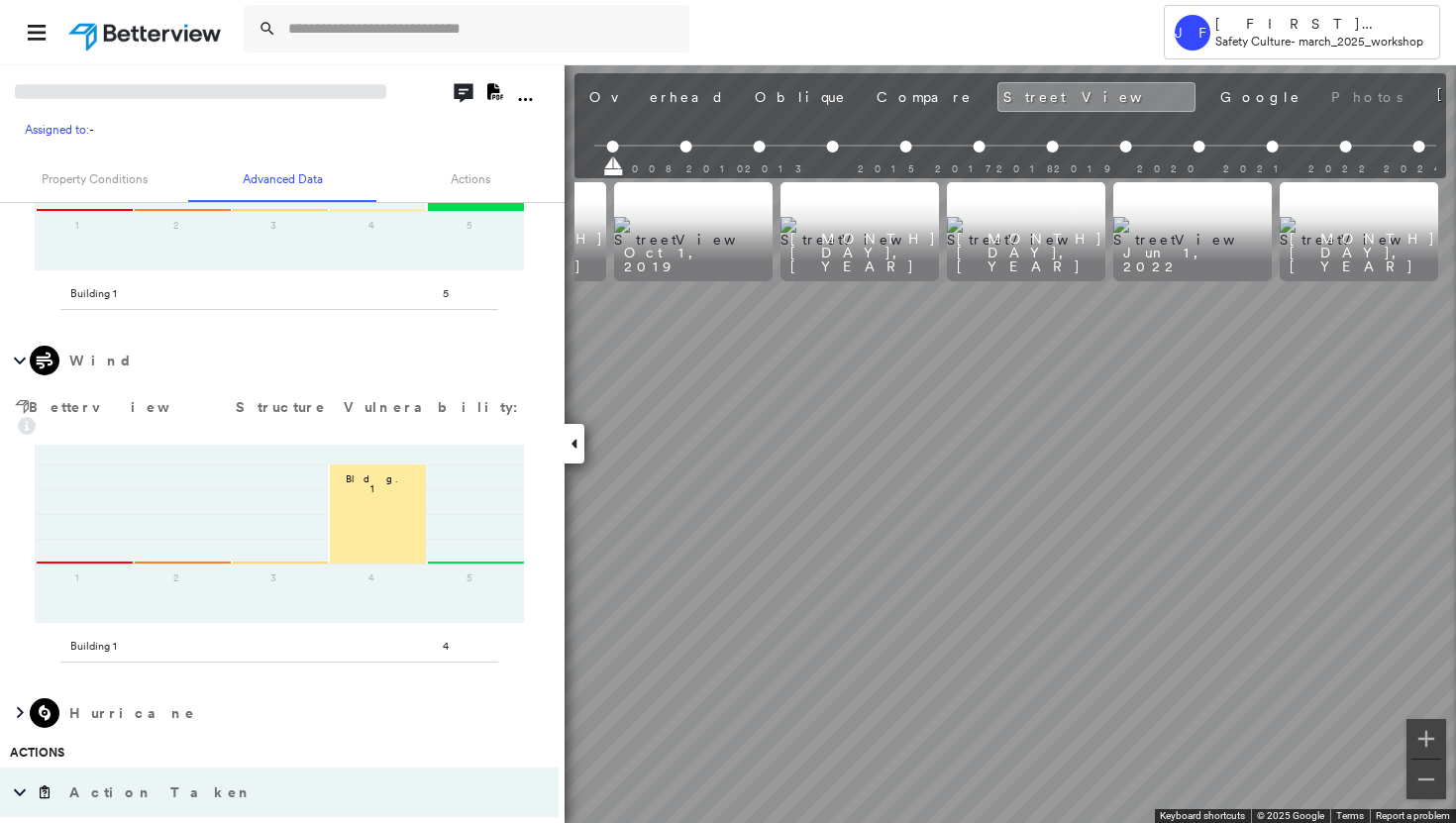 drag, startPoint x: 610, startPoint y: 144, endPoint x: 578, endPoint y: 143, distance: 32.01562 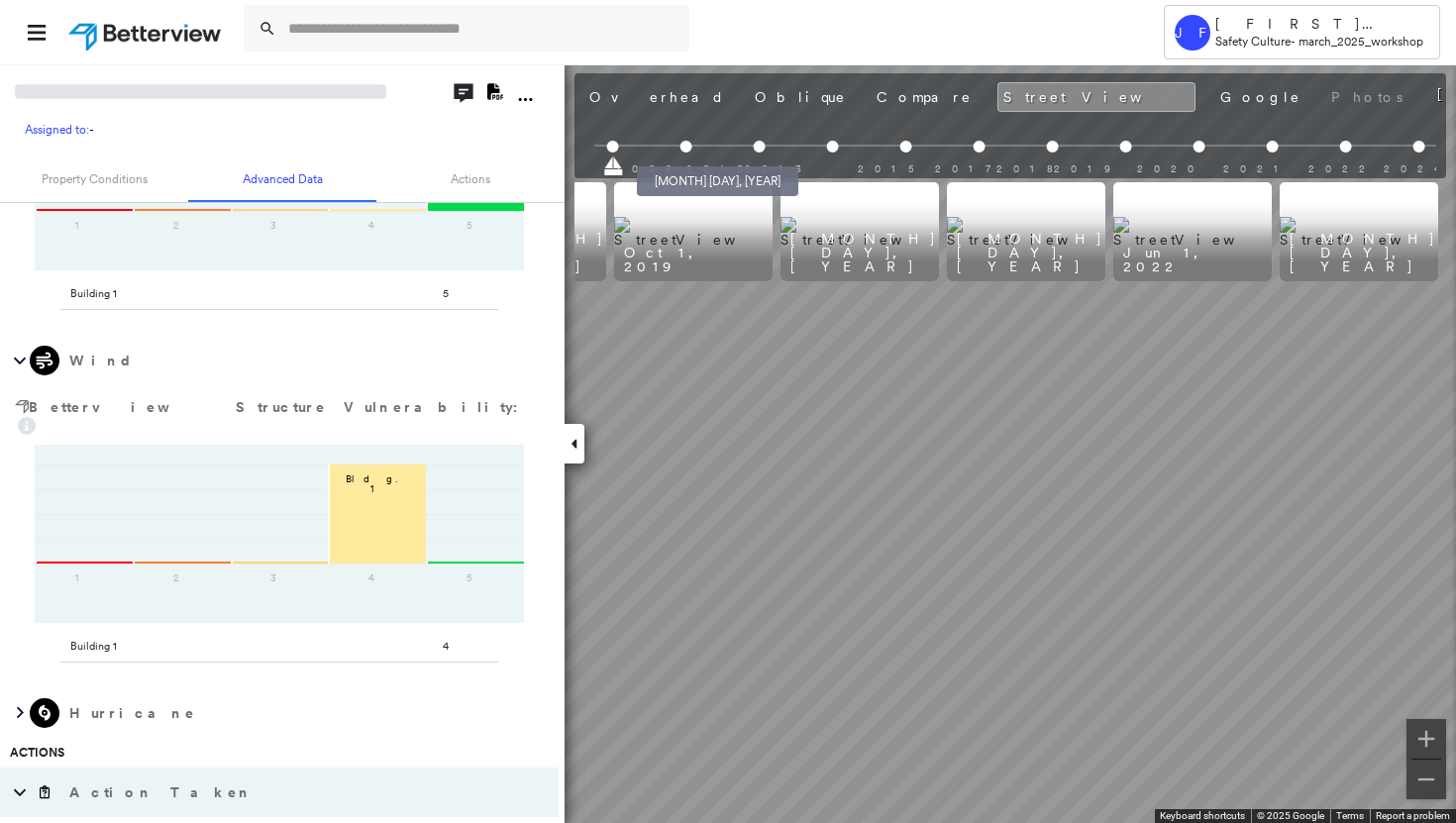 click at bounding box center (686, 147) 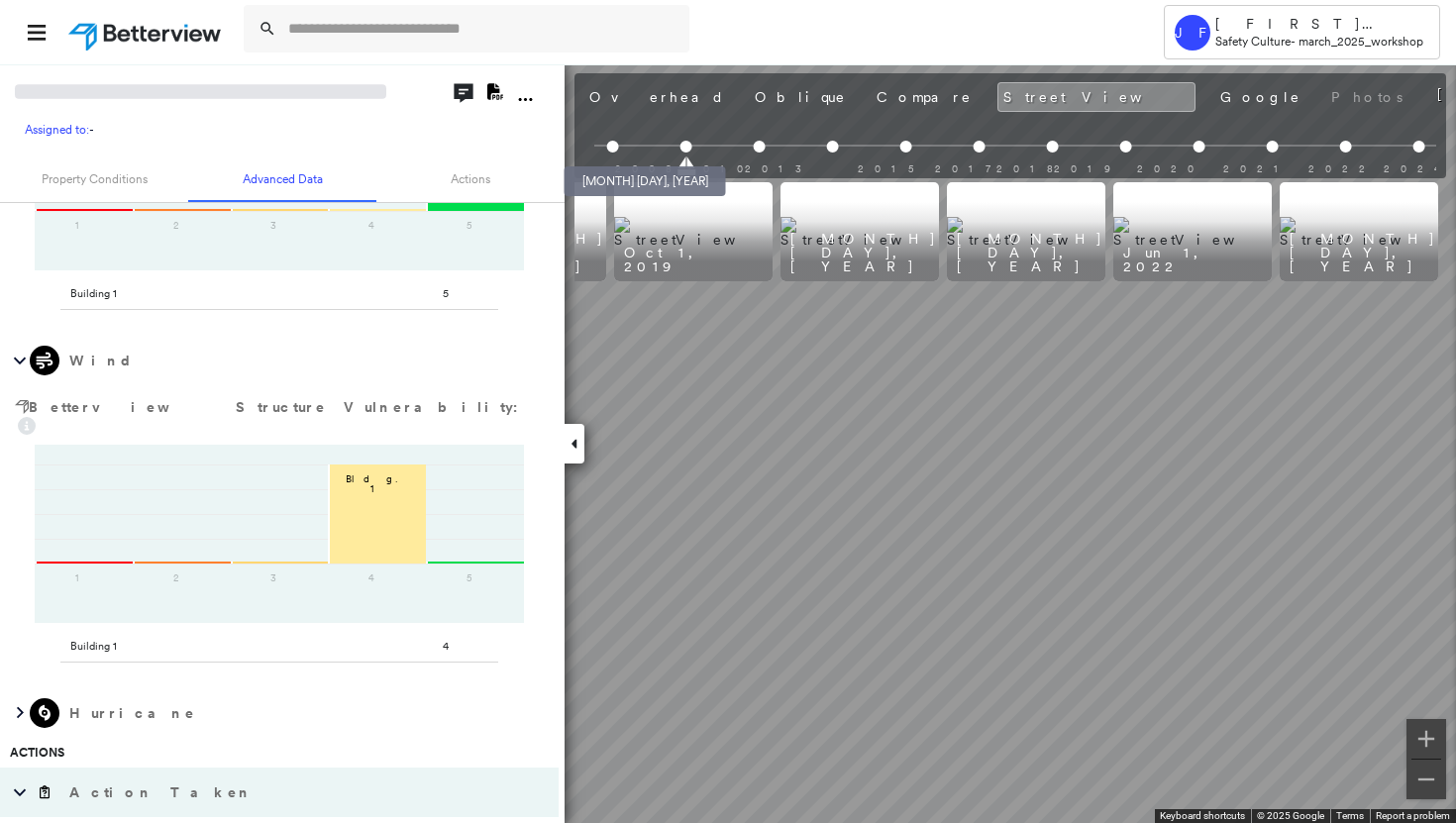 click at bounding box center [613, 147] 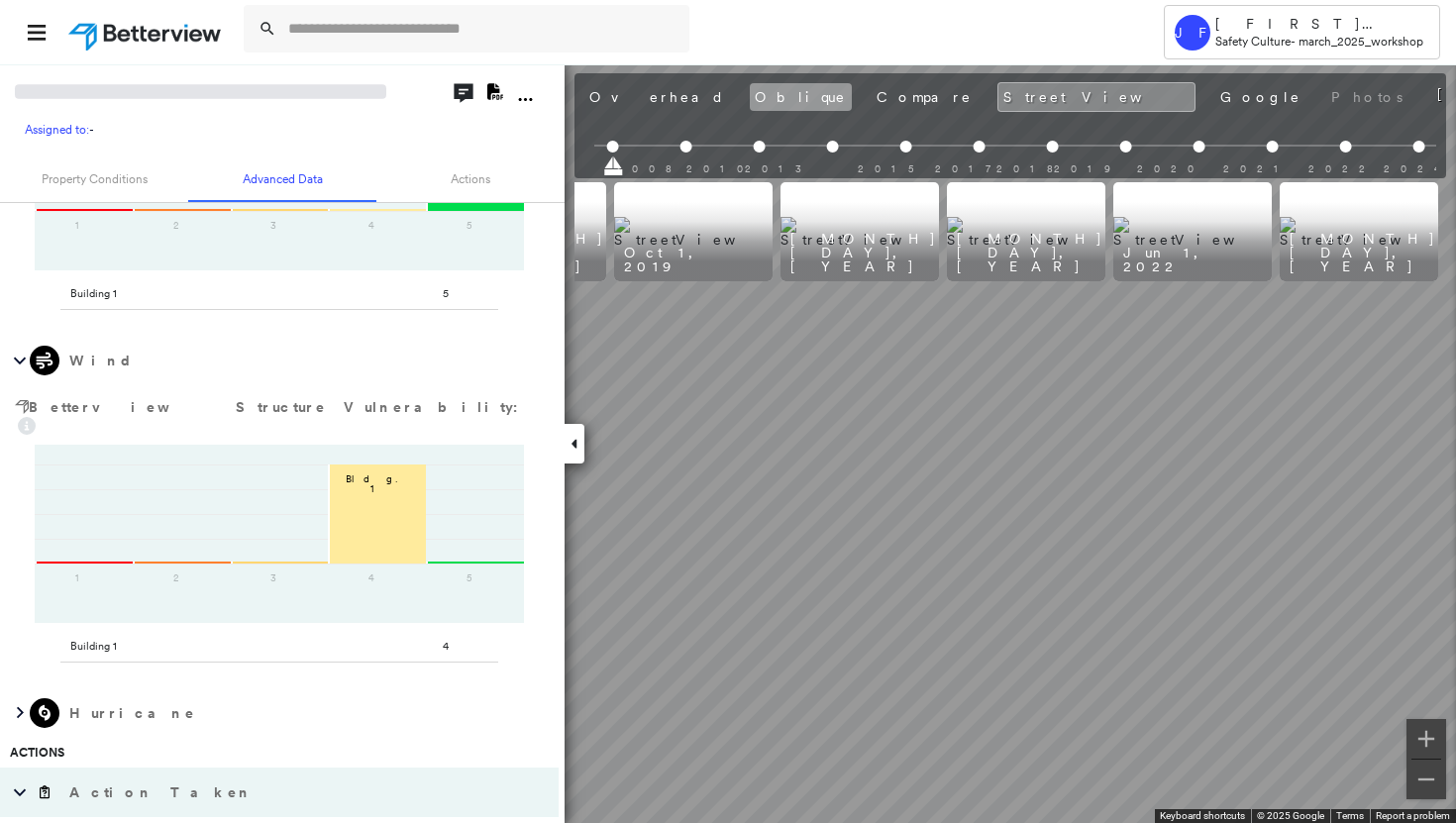 click on "Oblique" at bounding box center (800, 97) 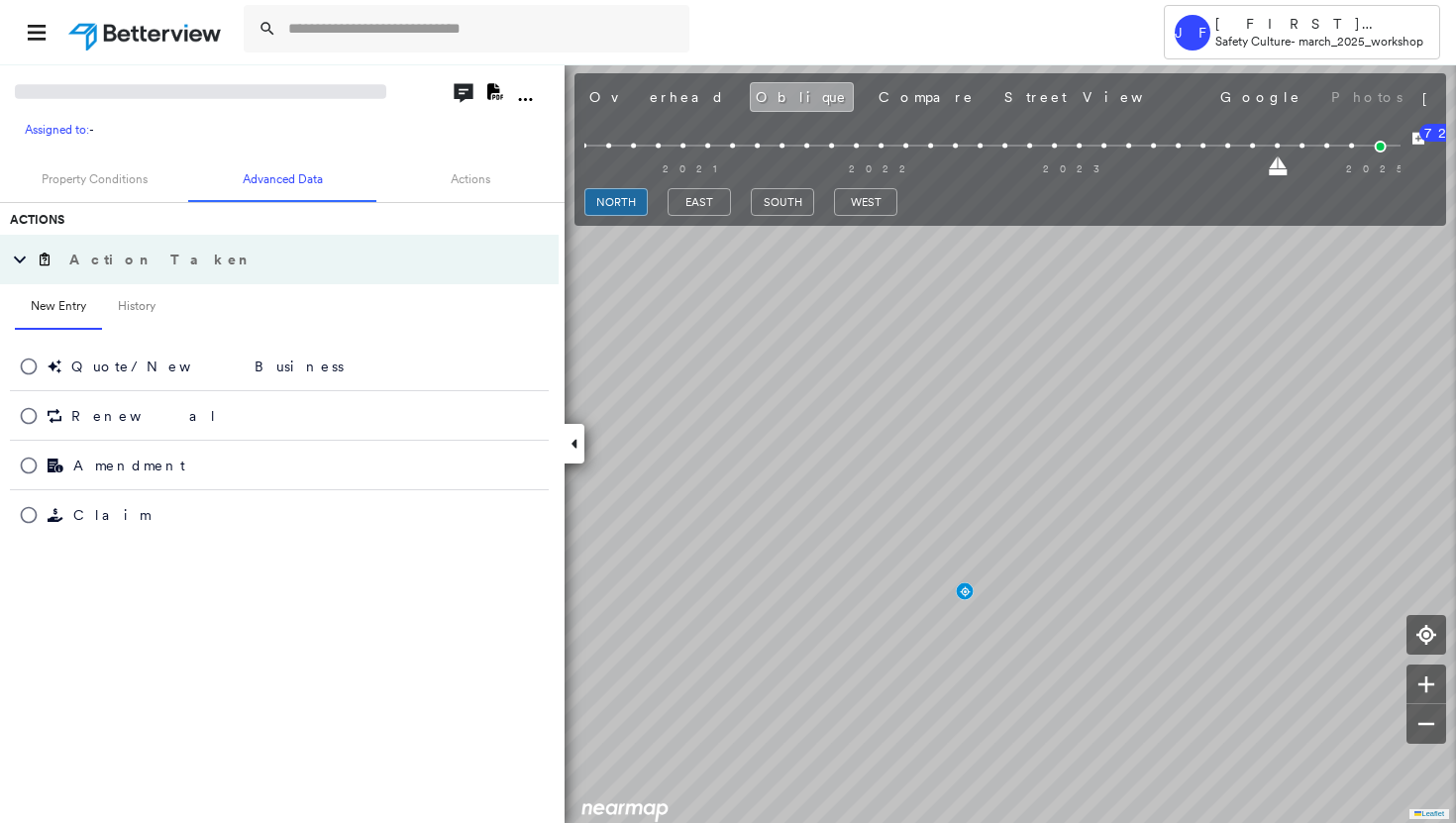 scroll, scrollTop: 859, scrollLeft: 0, axis: vertical 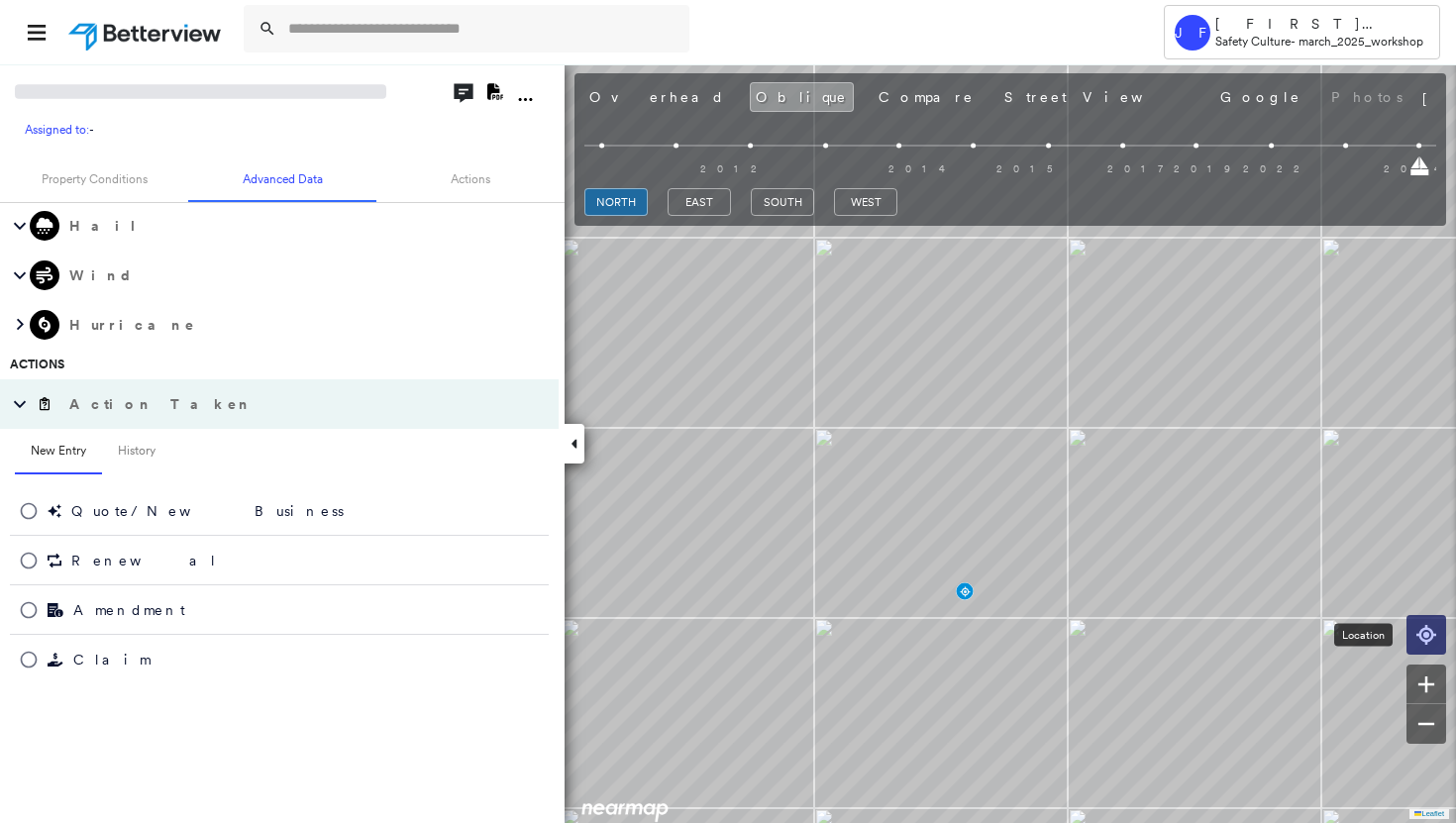 click 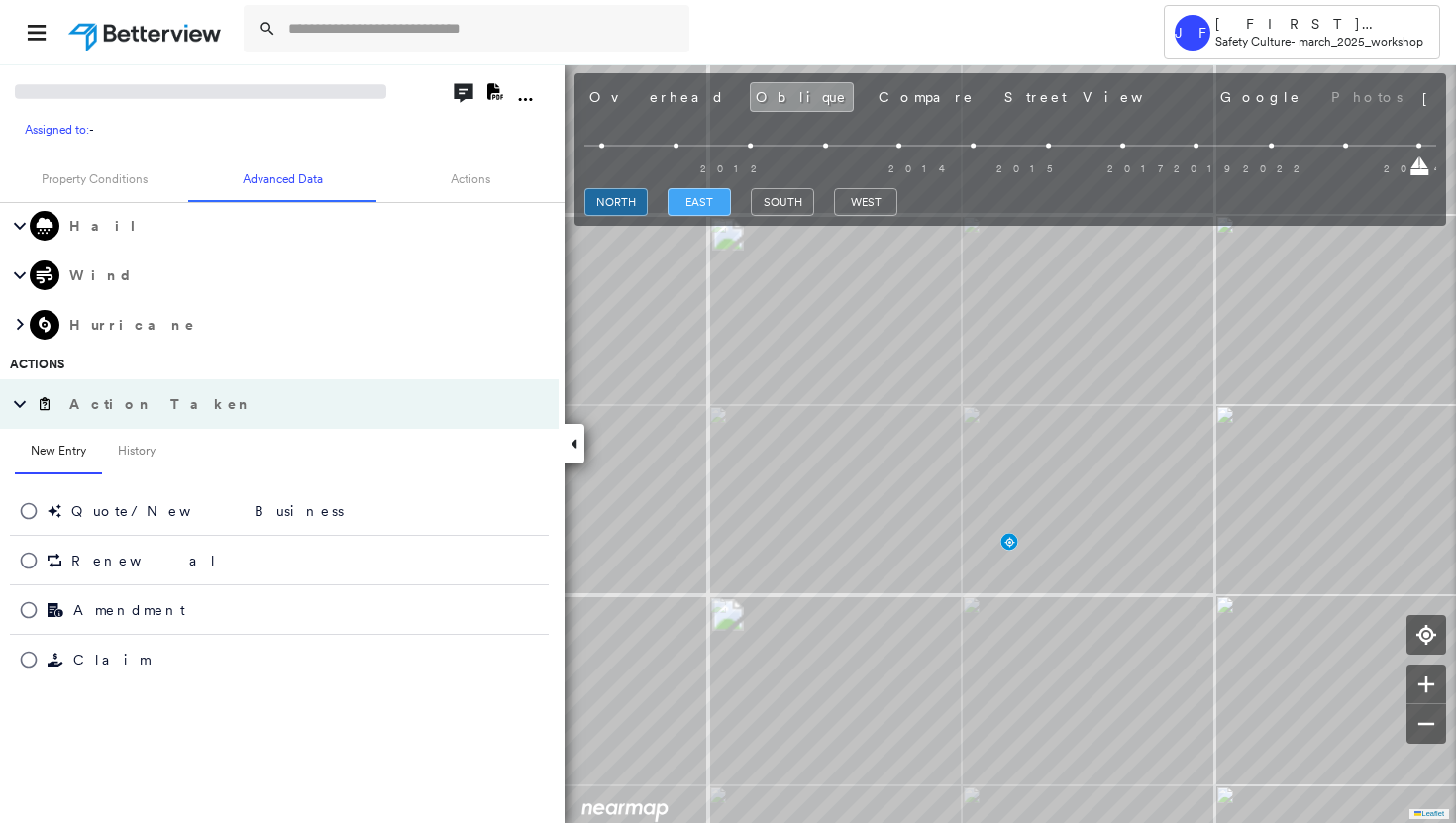 click on "east" at bounding box center [699, 202] 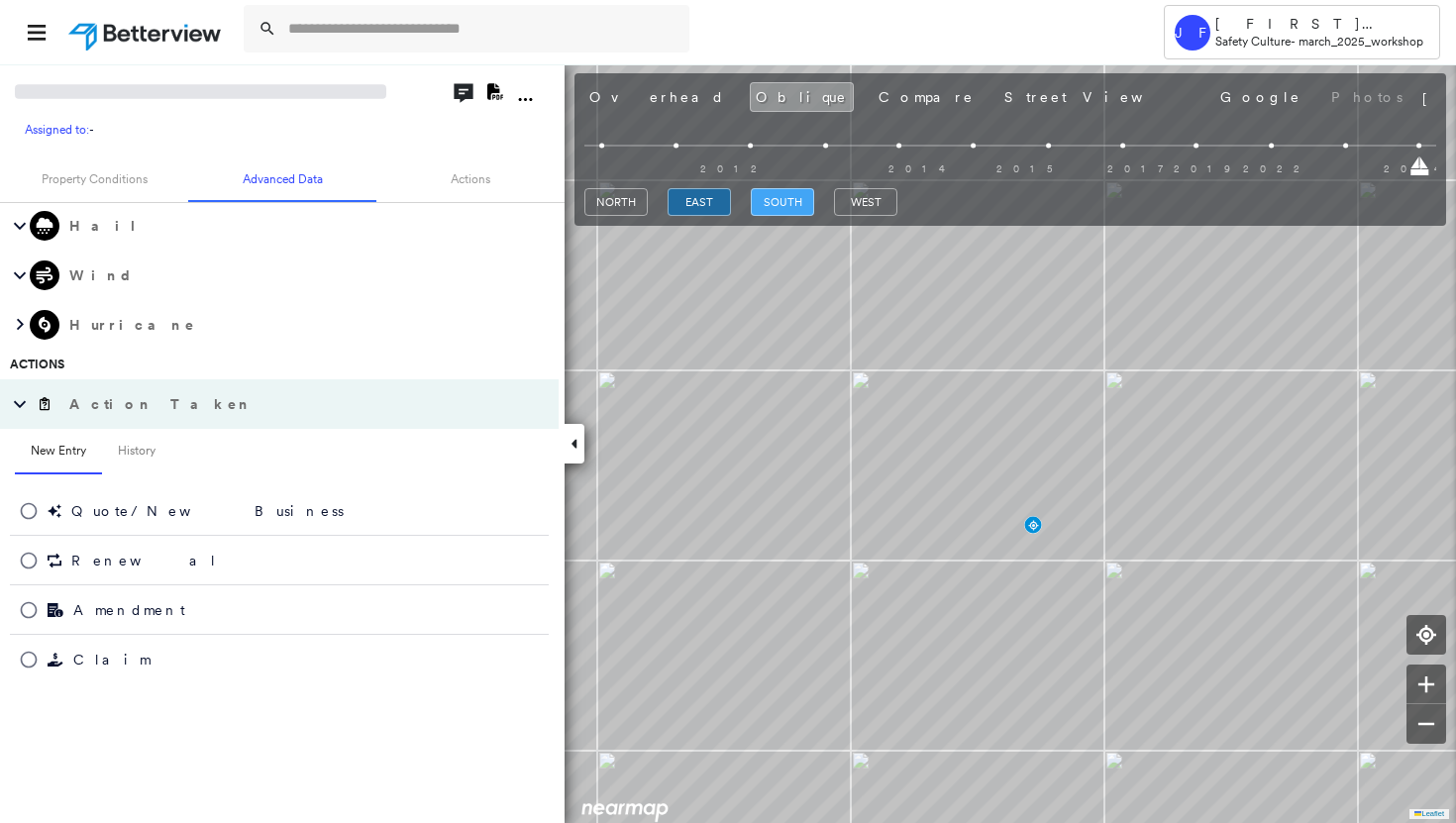 click on "south" at bounding box center (782, 202) 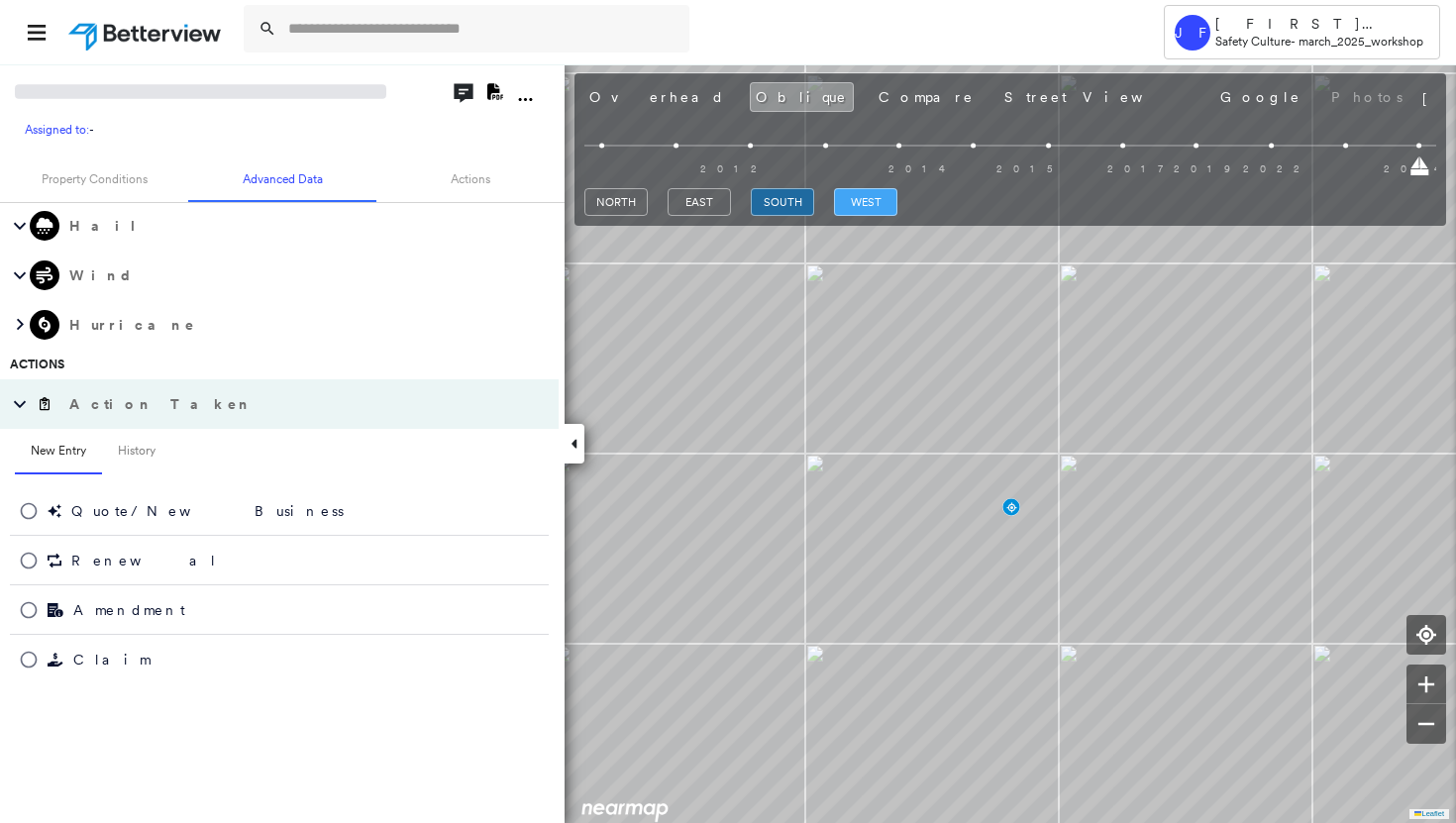 click on "west" at bounding box center (866, 202) 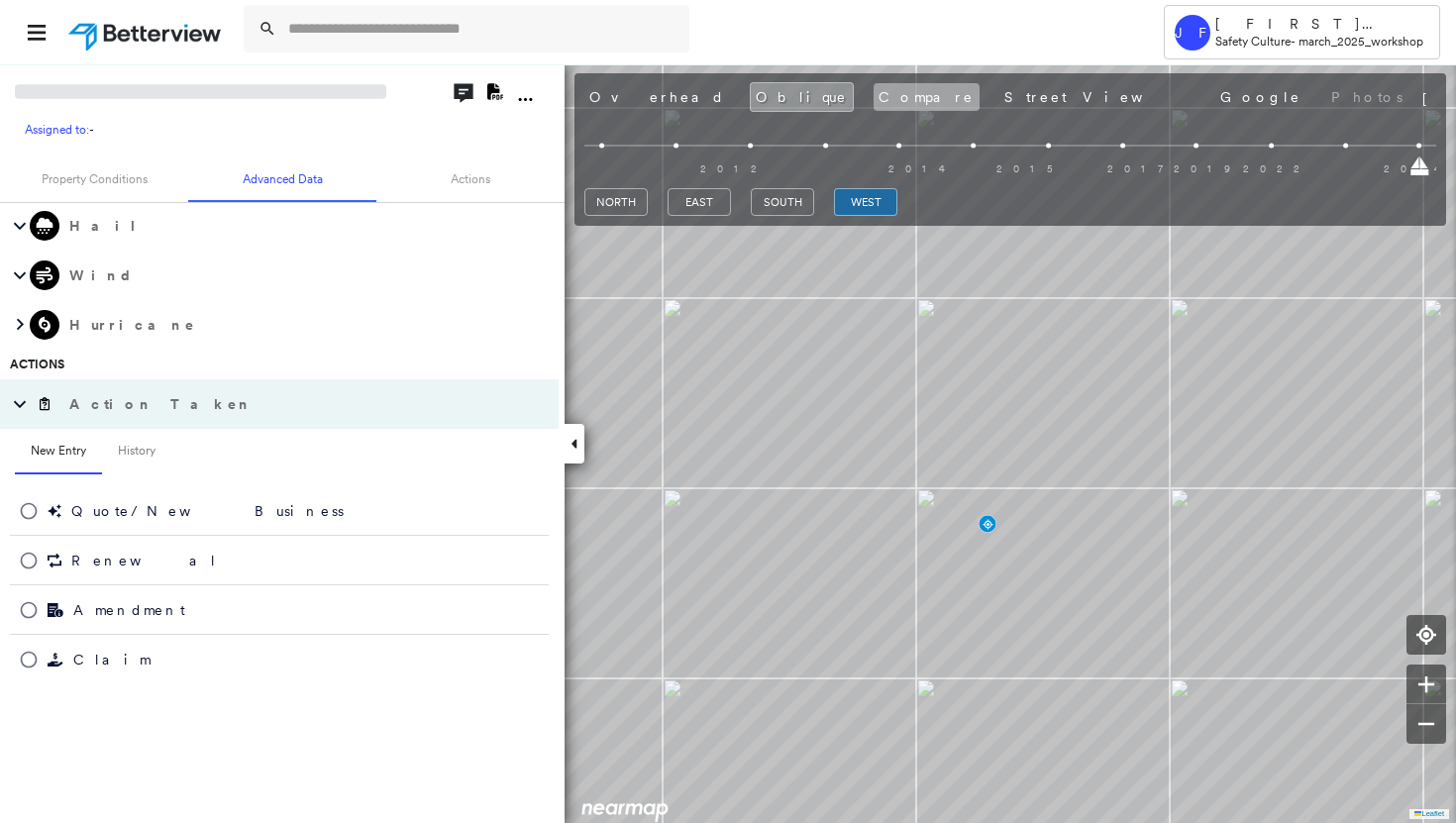 click on "Compare" at bounding box center [926, 97] 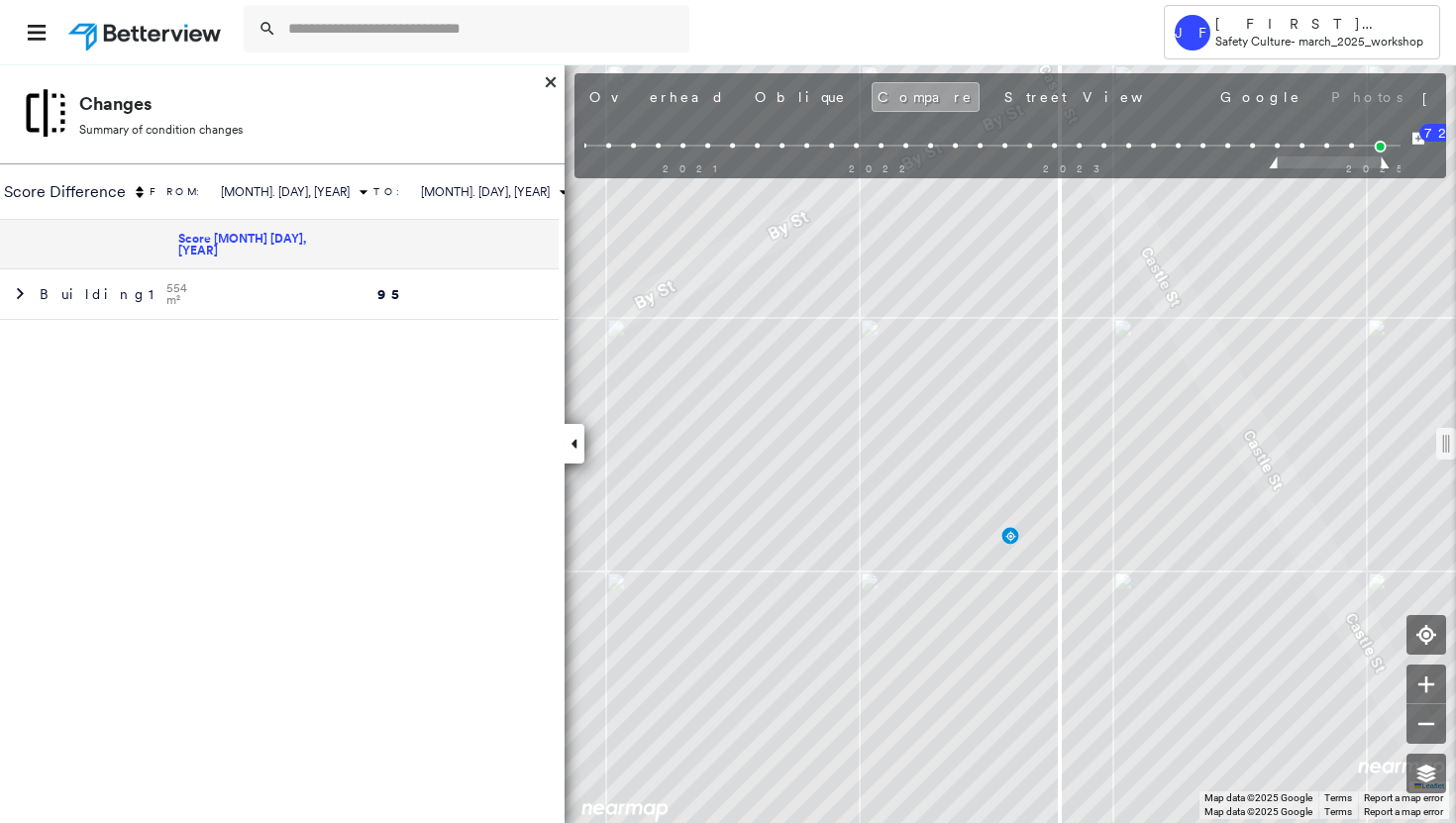 drag, startPoint x: 1004, startPoint y: 454, endPoint x: 1058, endPoint y: 388, distance: 85.276022 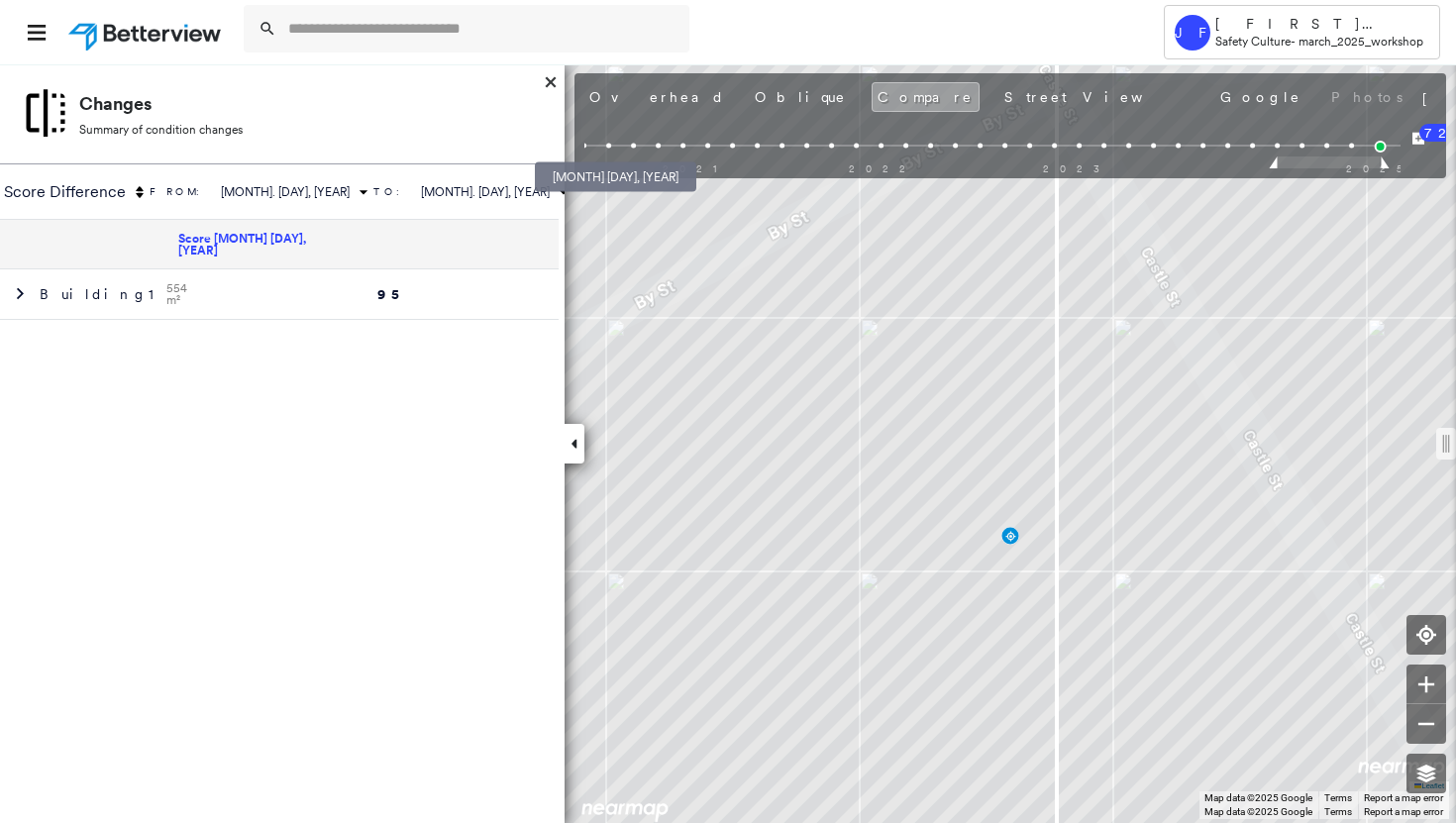 click at bounding box center (583, 146) 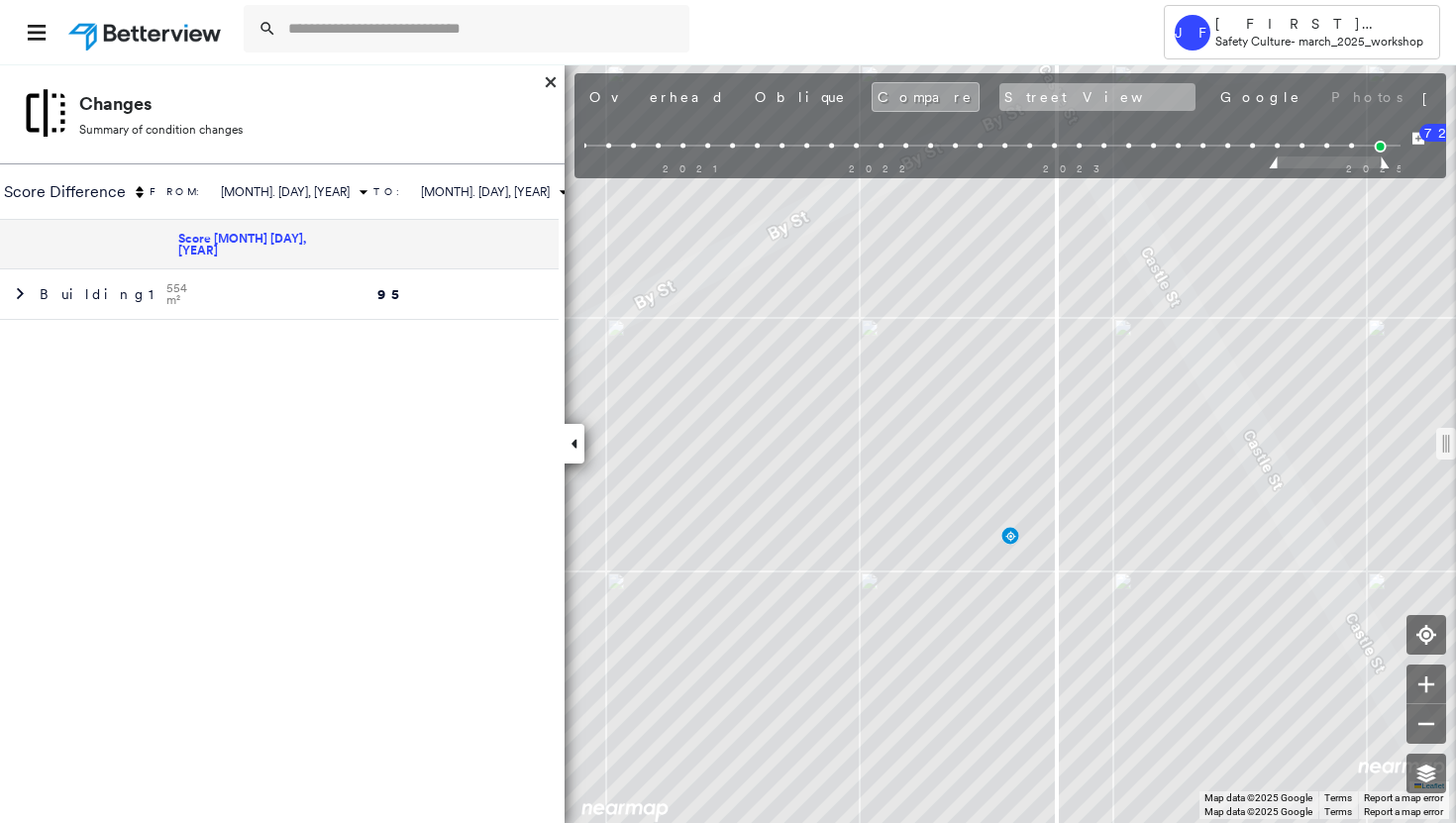 click on "Street View" at bounding box center (1097, 97) 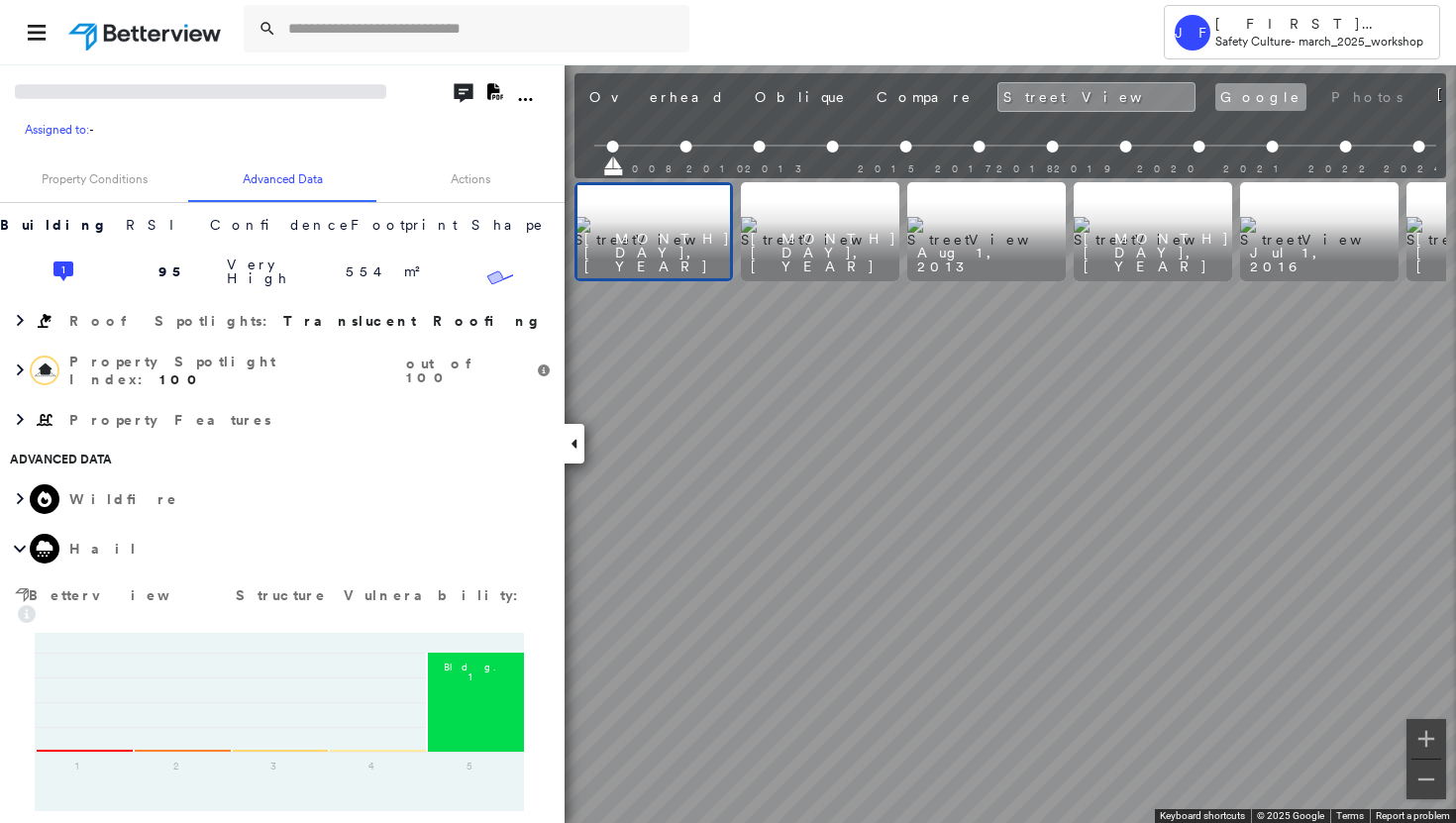 scroll, scrollTop: 1399, scrollLeft: 0, axis: vertical 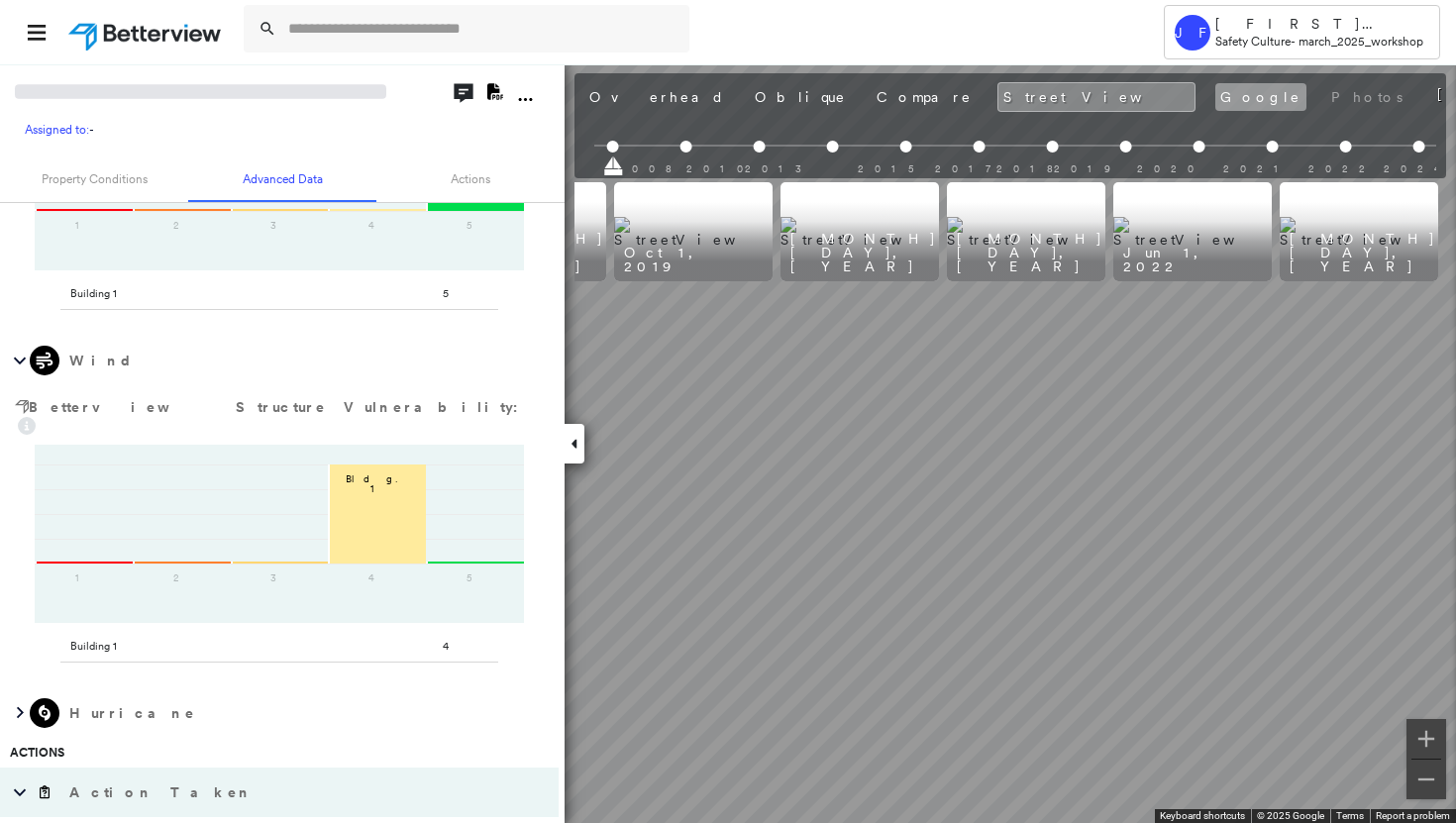 click on "Google" at bounding box center (1261, 97) 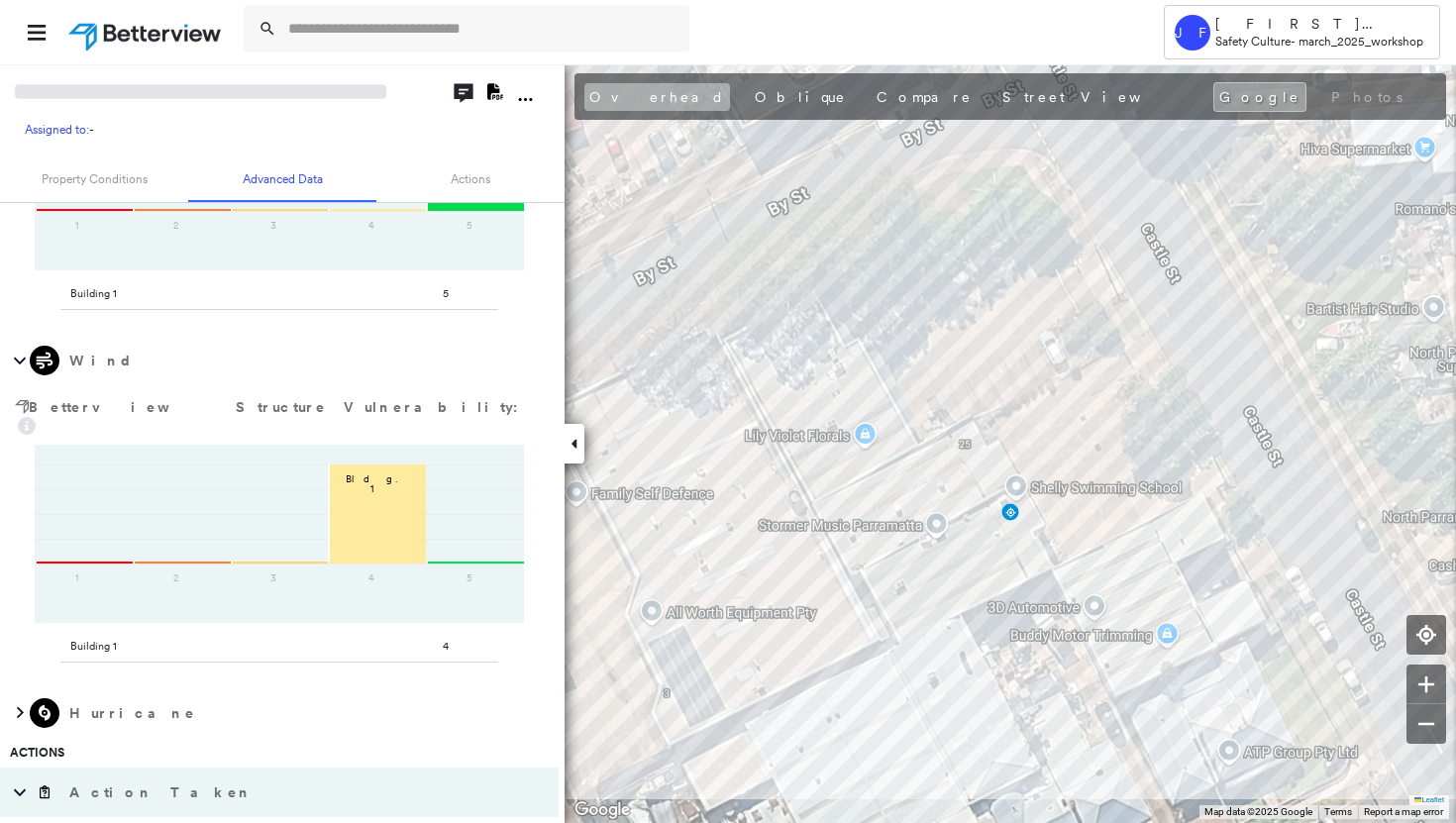 click on "Overhead" at bounding box center [657, 97] 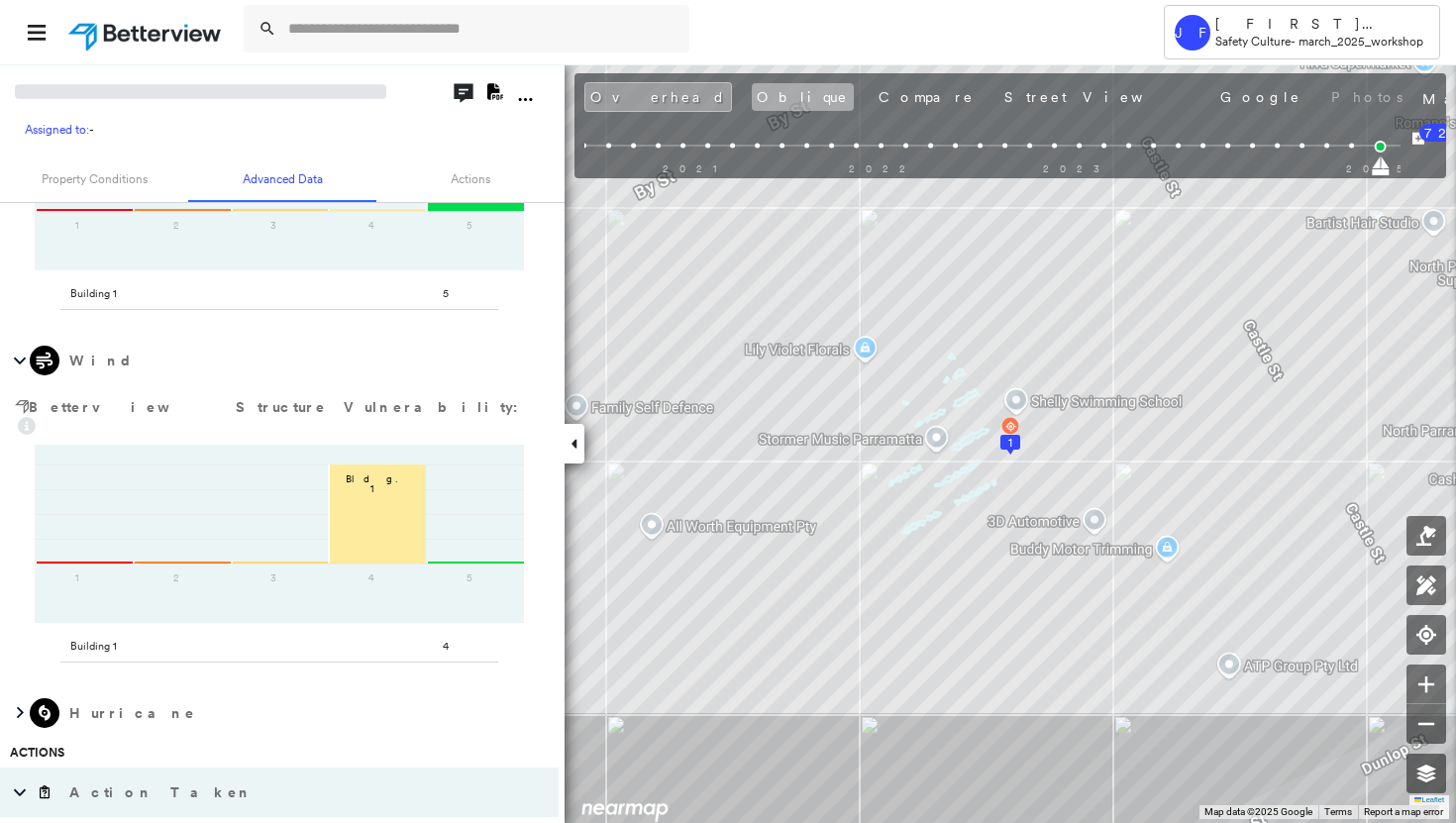 click on "Oblique" at bounding box center [802, 97] 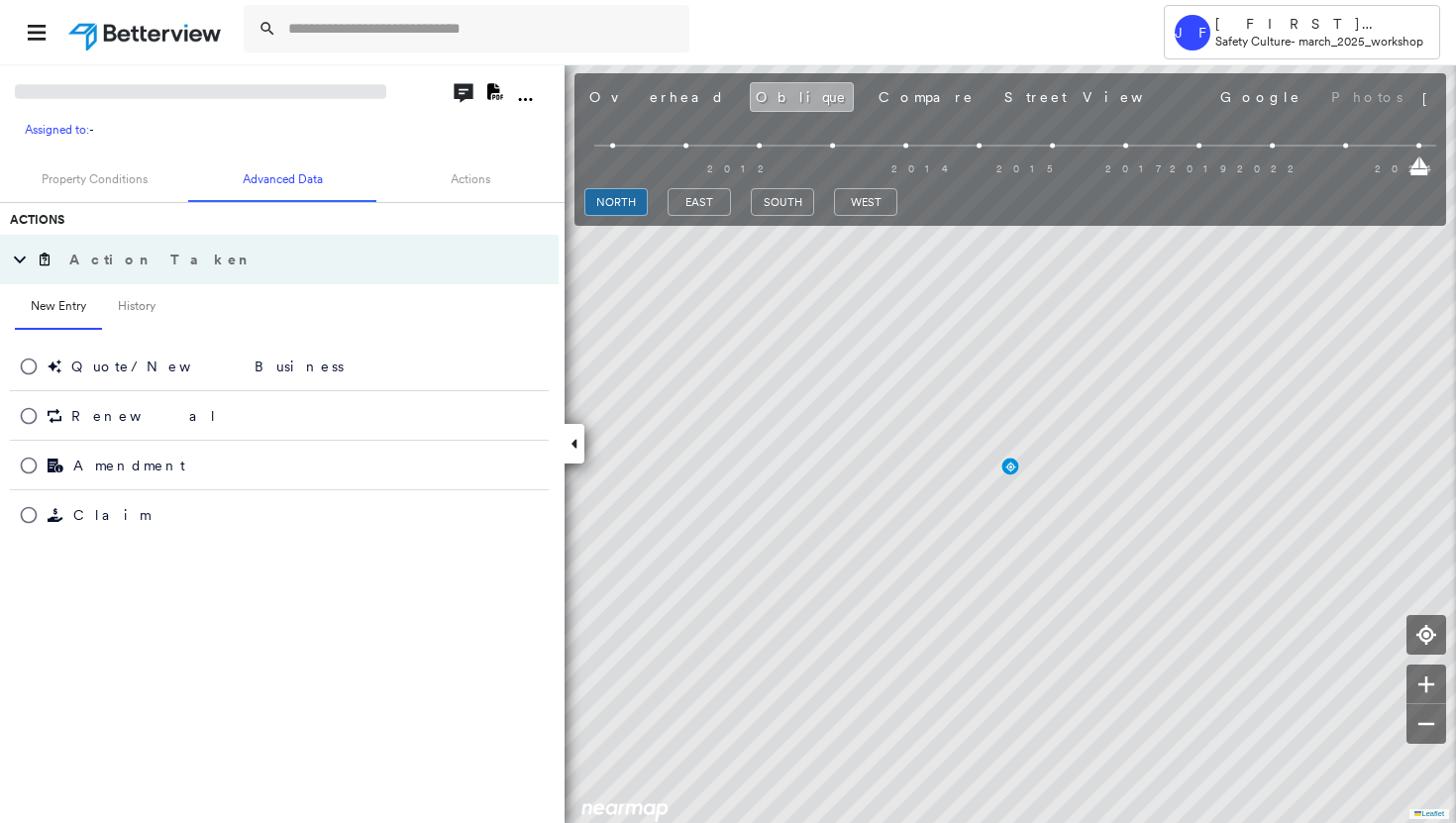 scroll, scrollTop: 859, scrollLeft: 0, axis: vertical 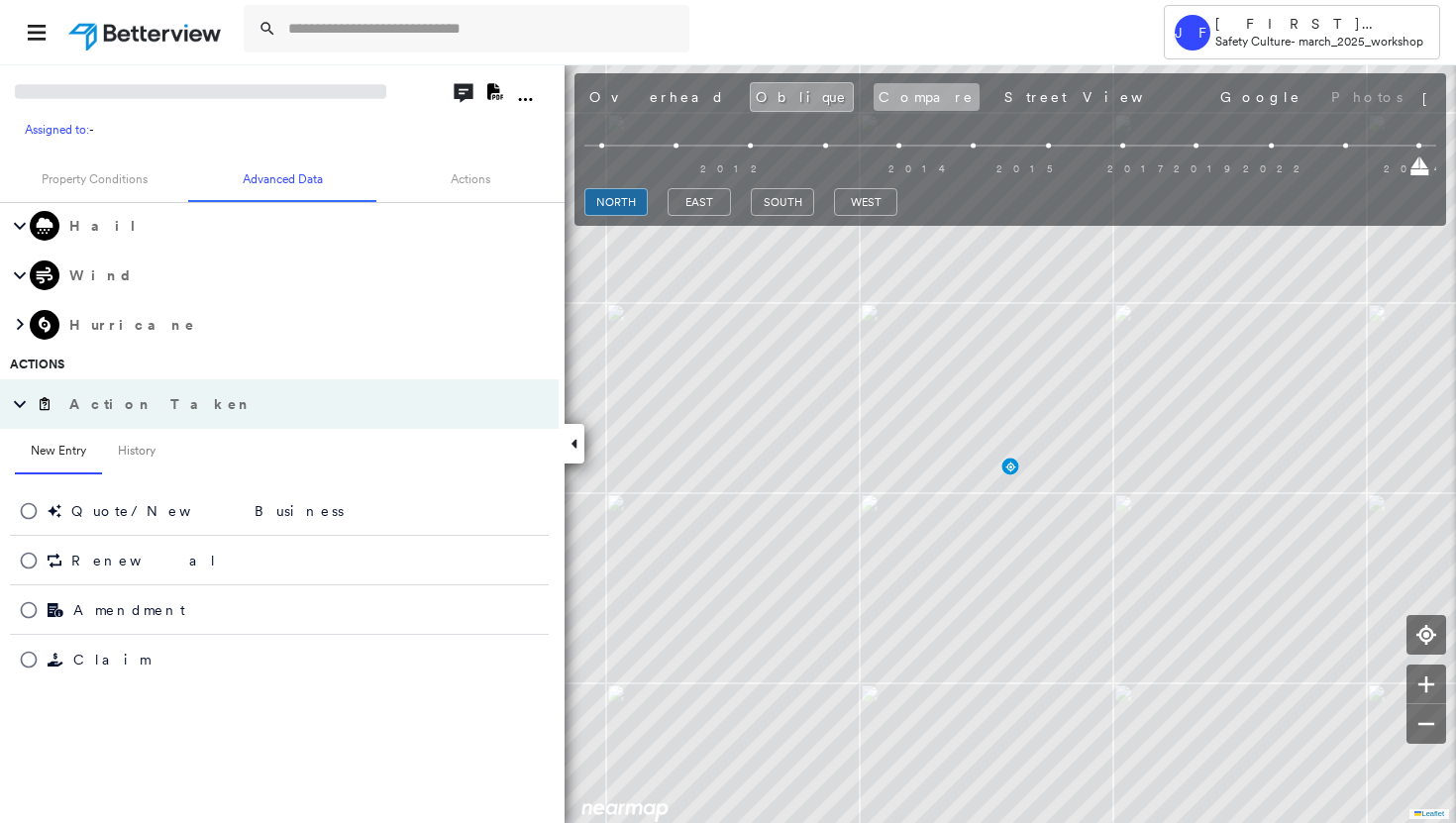 click on "Compare" at bounding box center (926, 97) 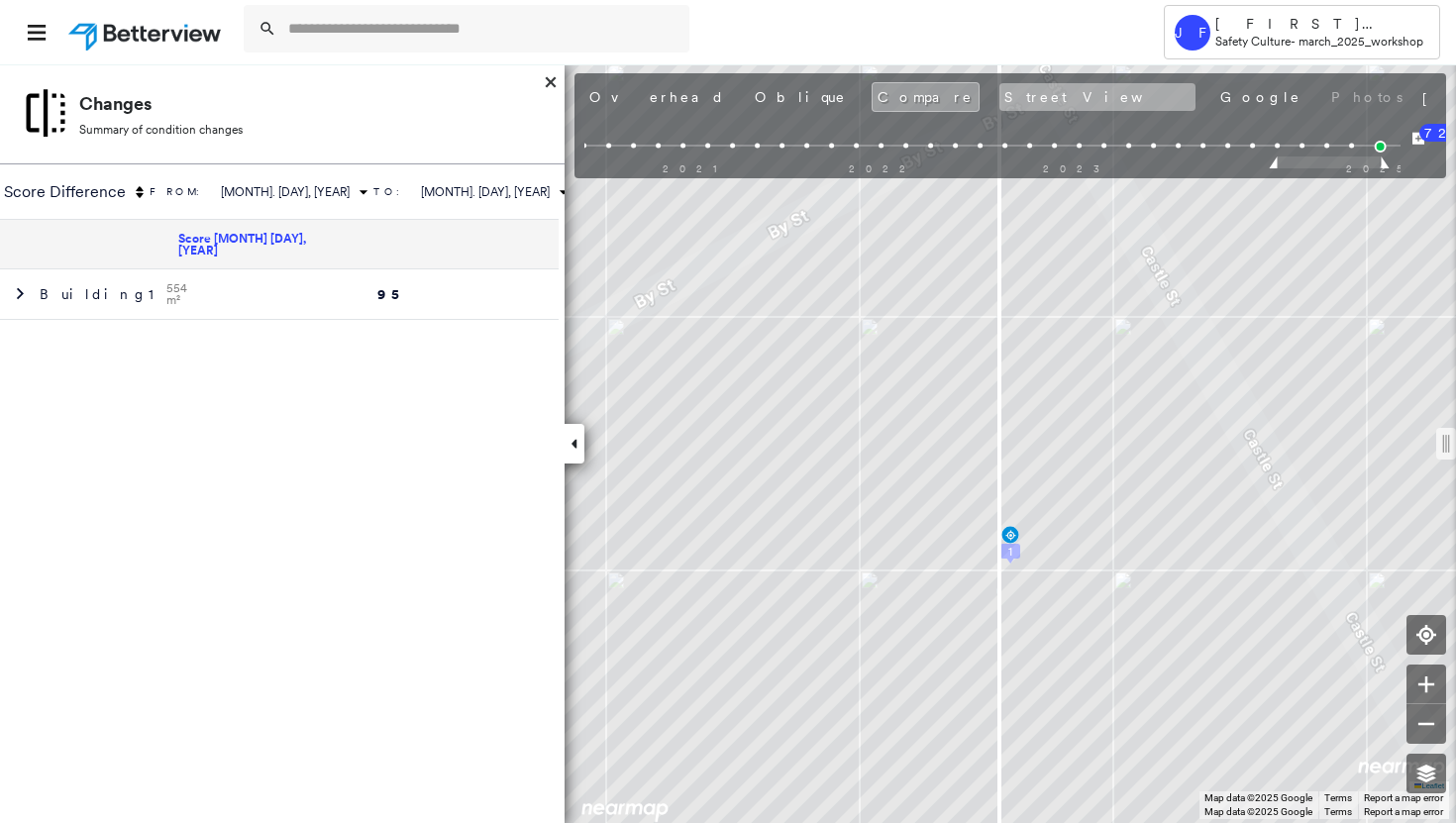 click on "Street View" at bounding box center (1097, 97) 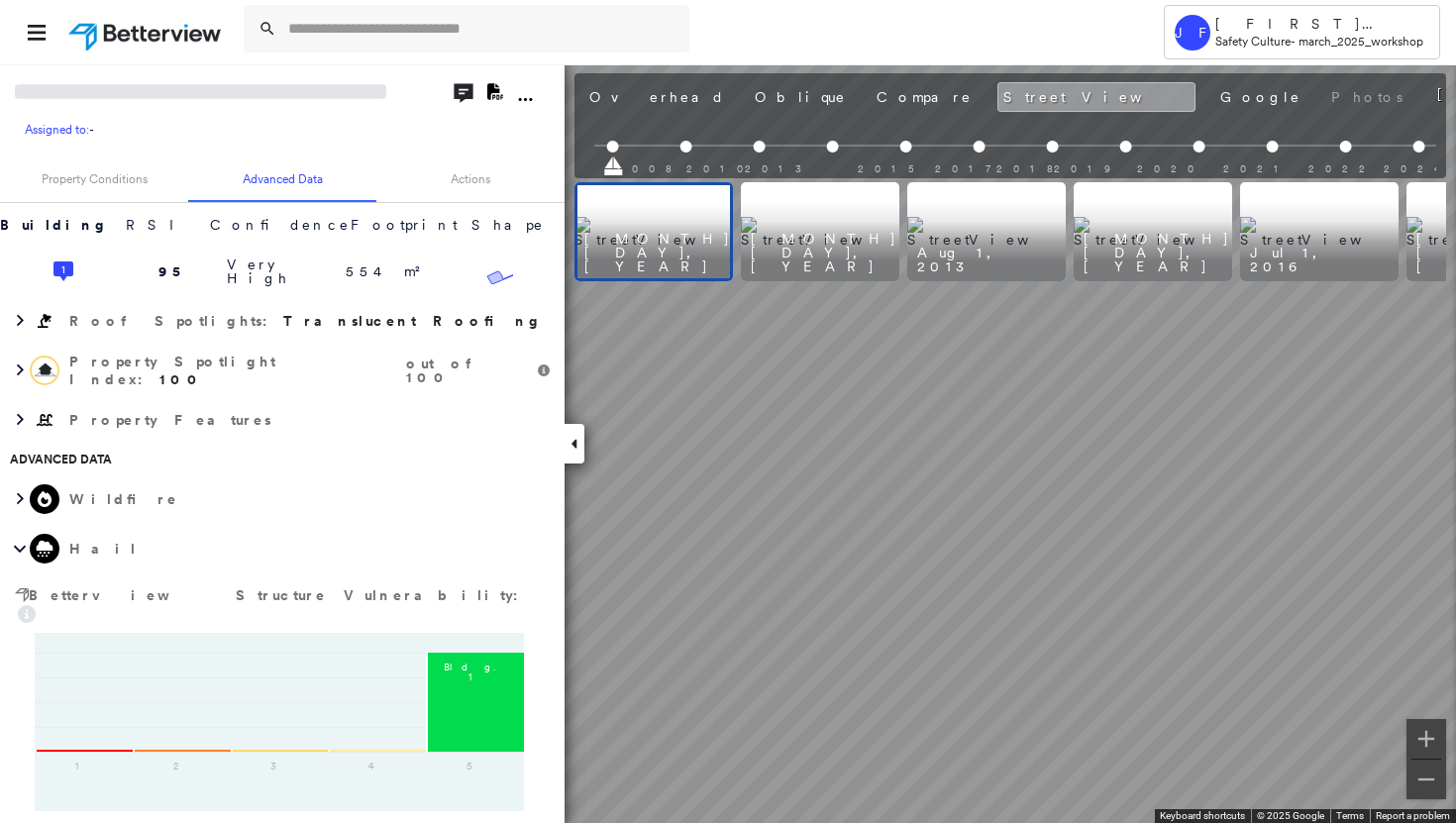 scroll, scrollTop: 1399, scrollLeft: 0, axis: vertical 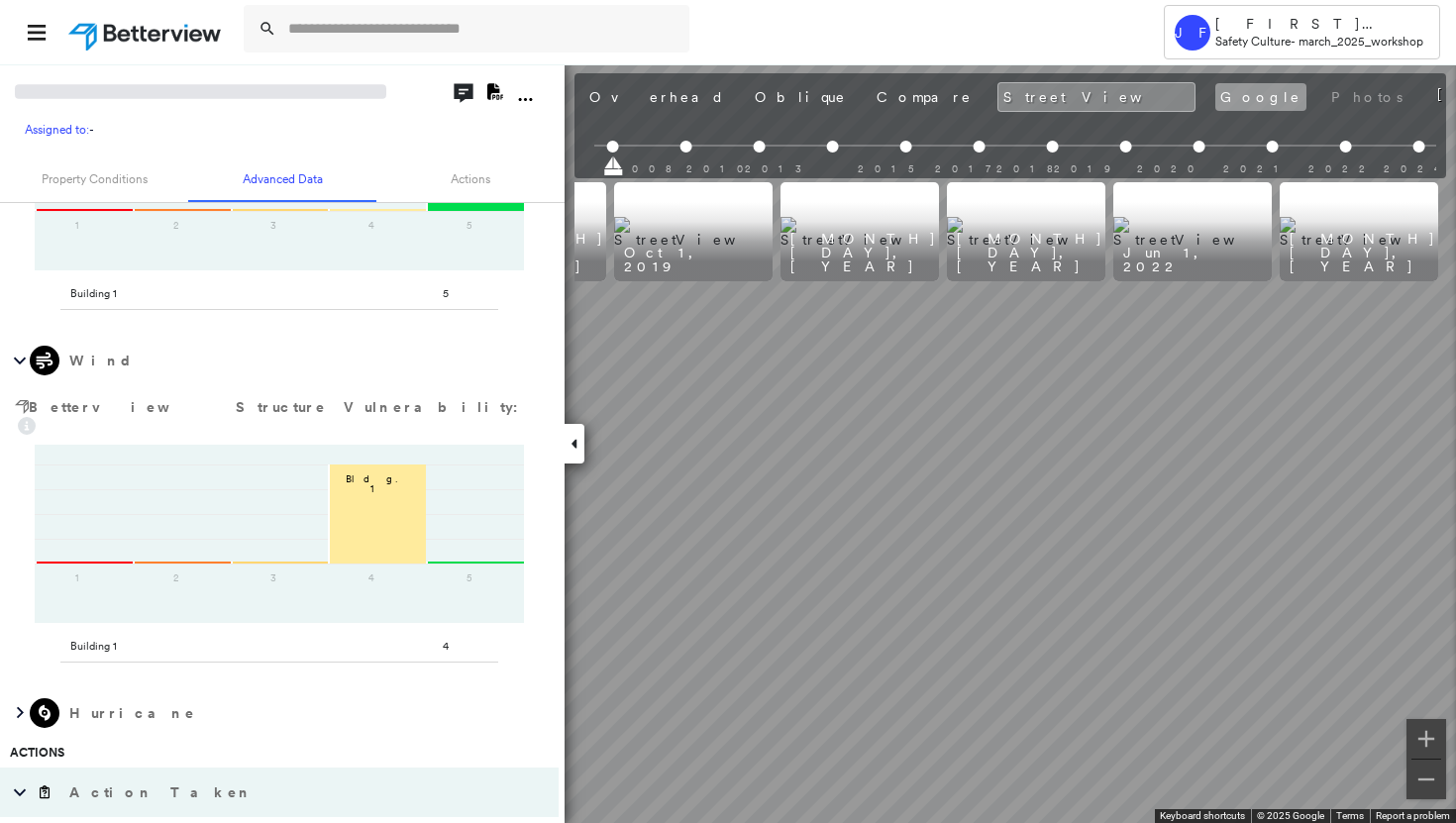 click on "Google" at bounding box center [1261, 97] 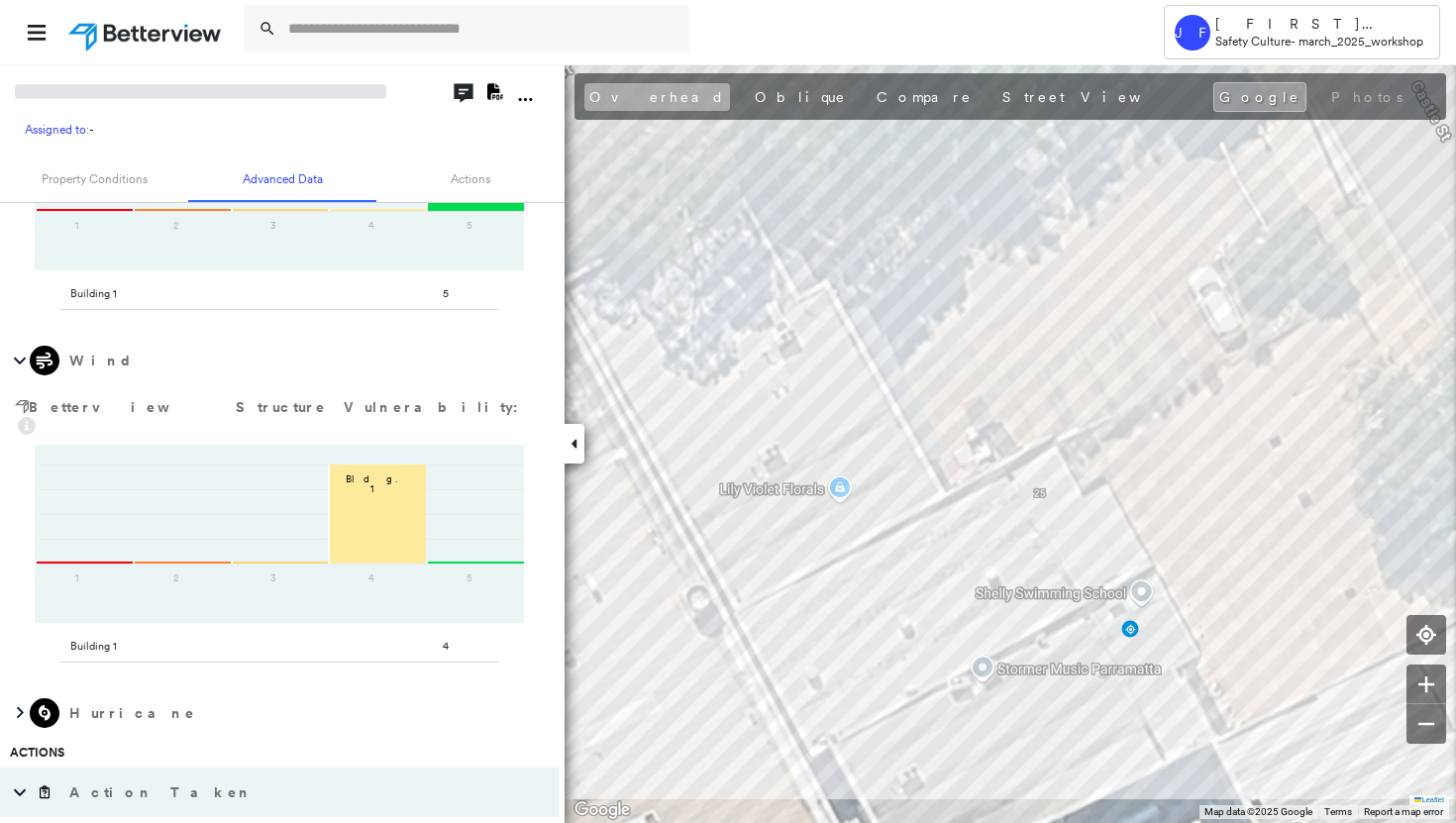 click on "Overhead" at bounding box center [657, 97] 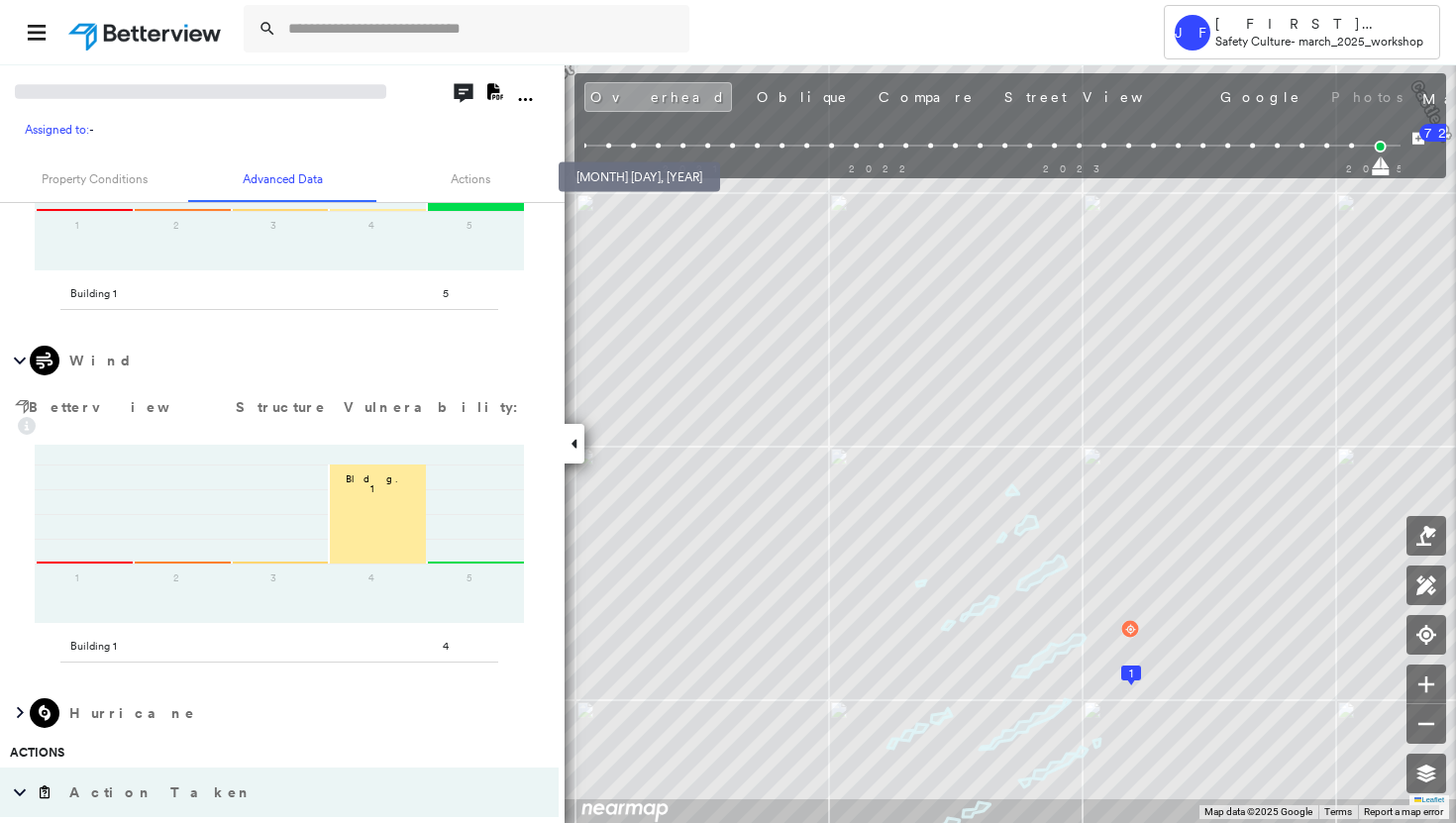 click at bounding box center (608, 146) 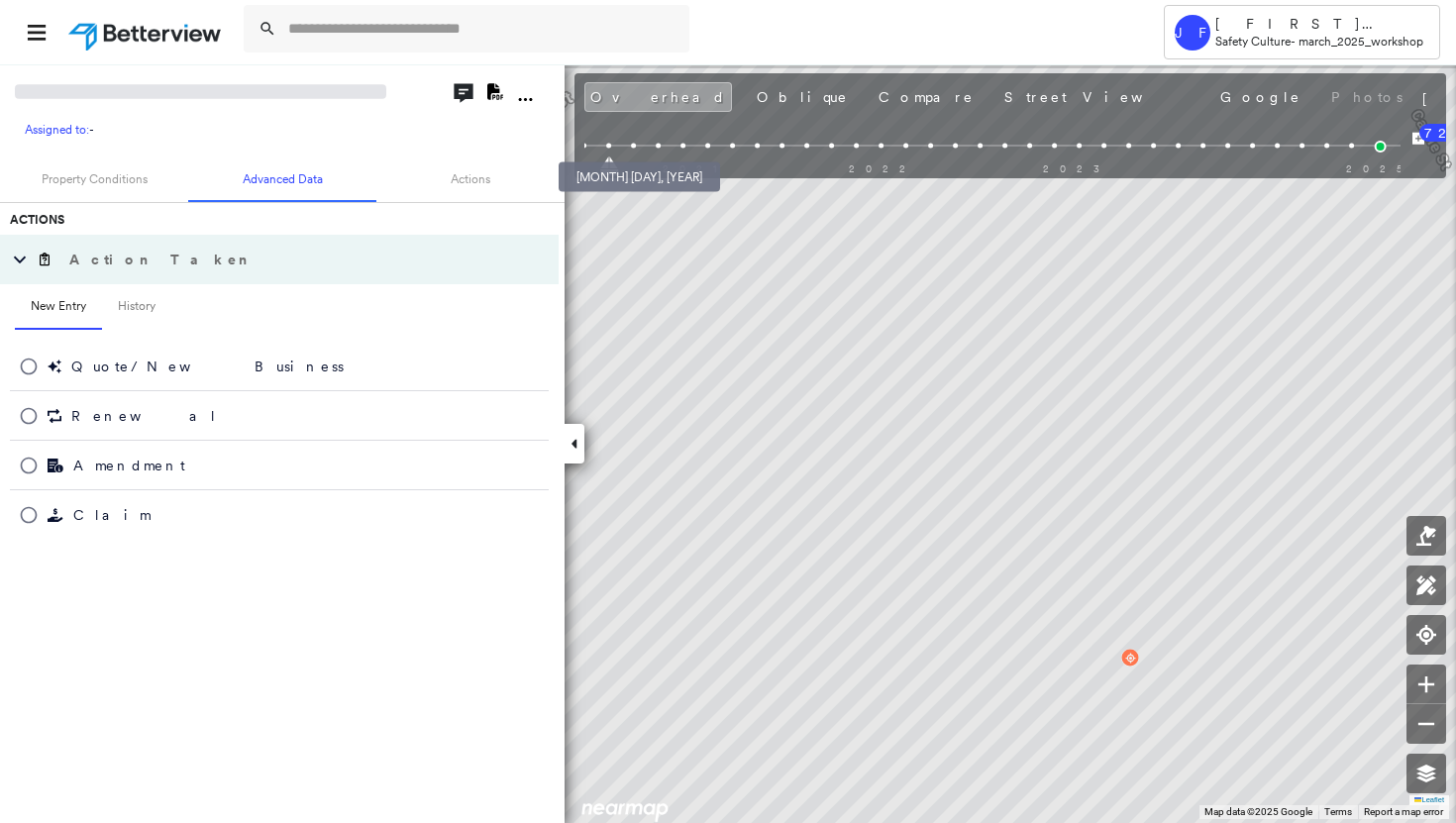 scroll, scrollTop: 809, scrollLeft: 0, axis: vertical 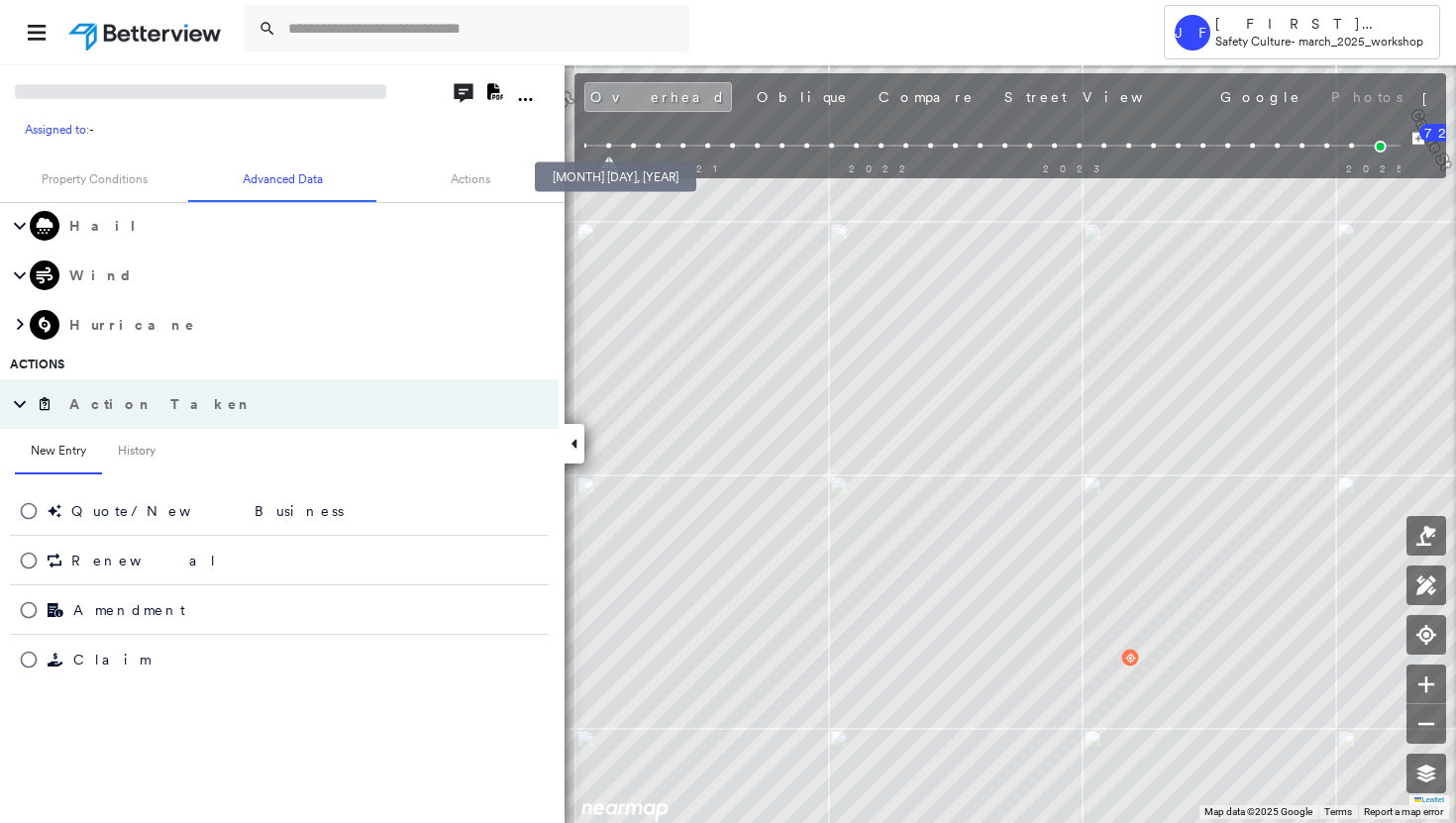 click at bounding box center (583, 146) 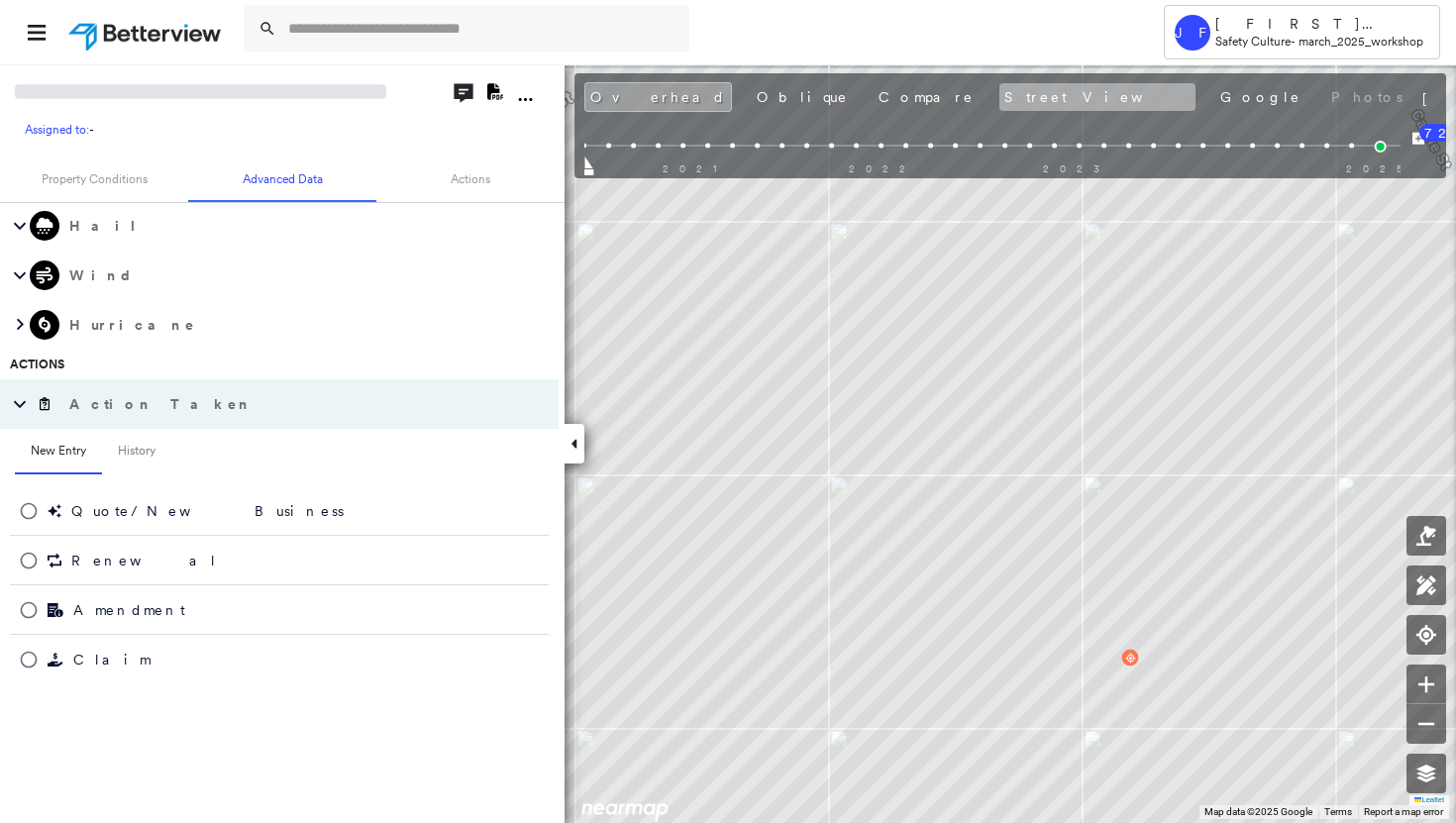 click on "Street View" at bounding box center (1097, 97) 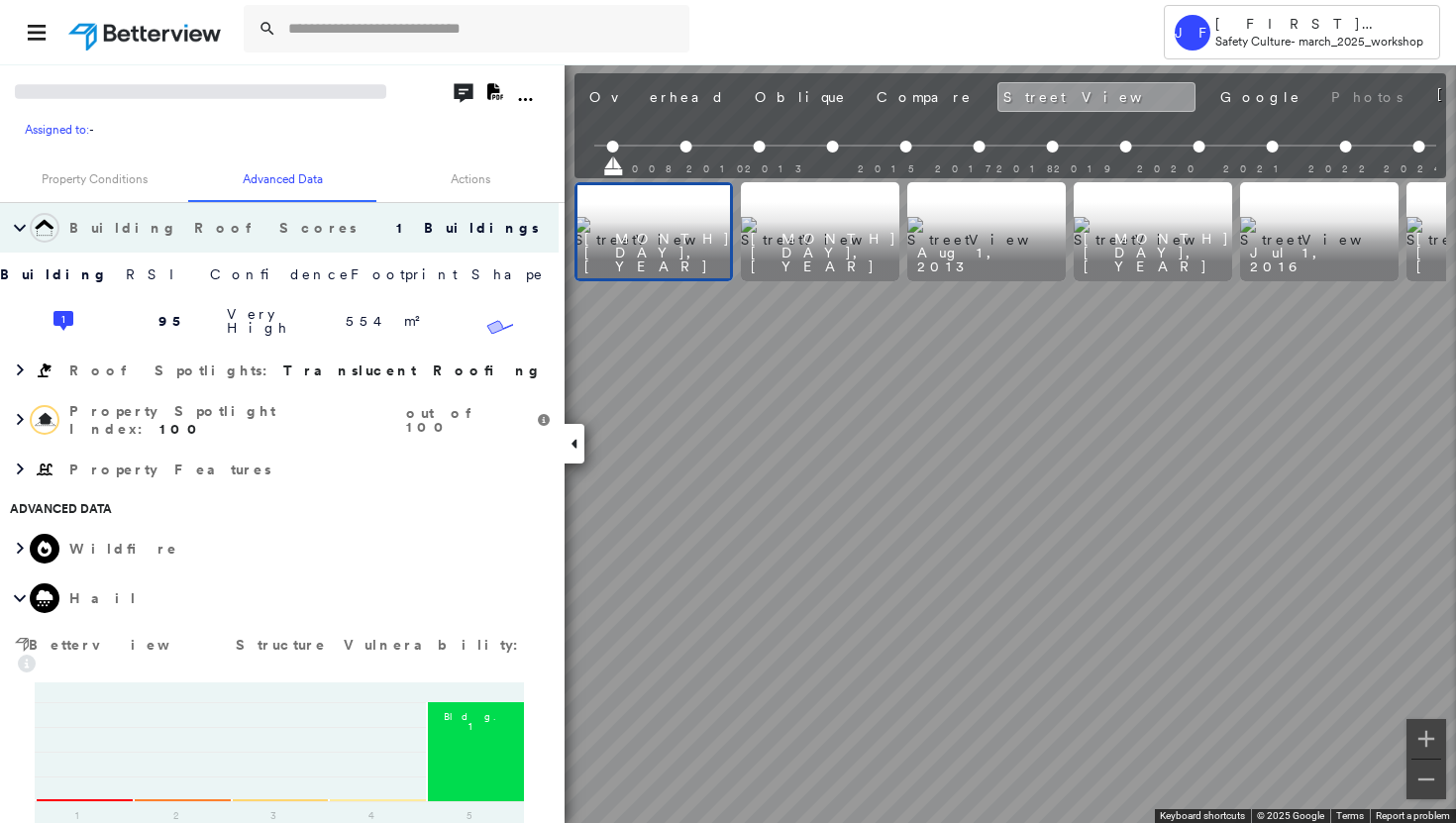 scroll, scrollTop: 1399, scrollLeft: 0, axis: vertical 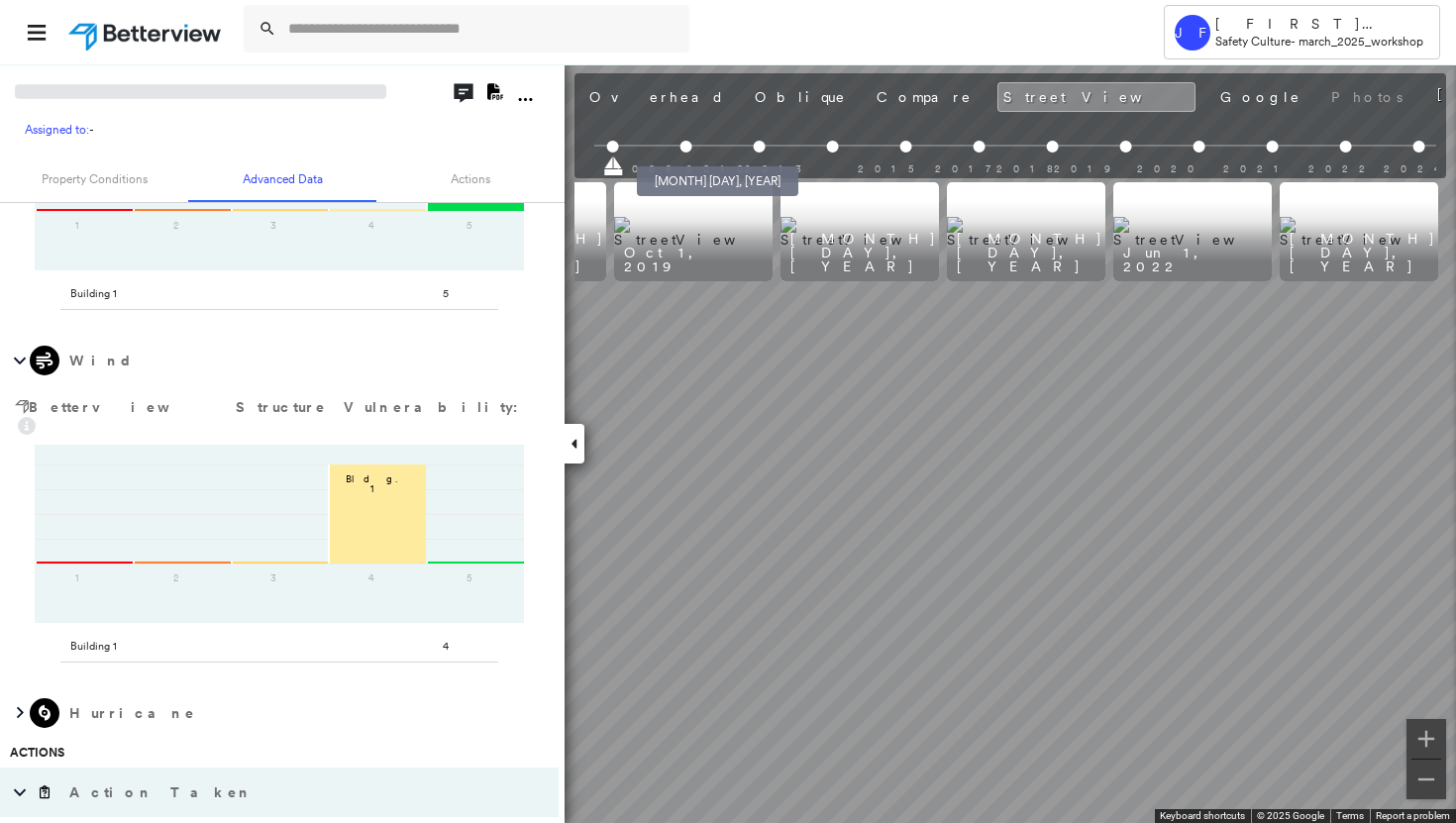 click at bounding box center (686, 147) 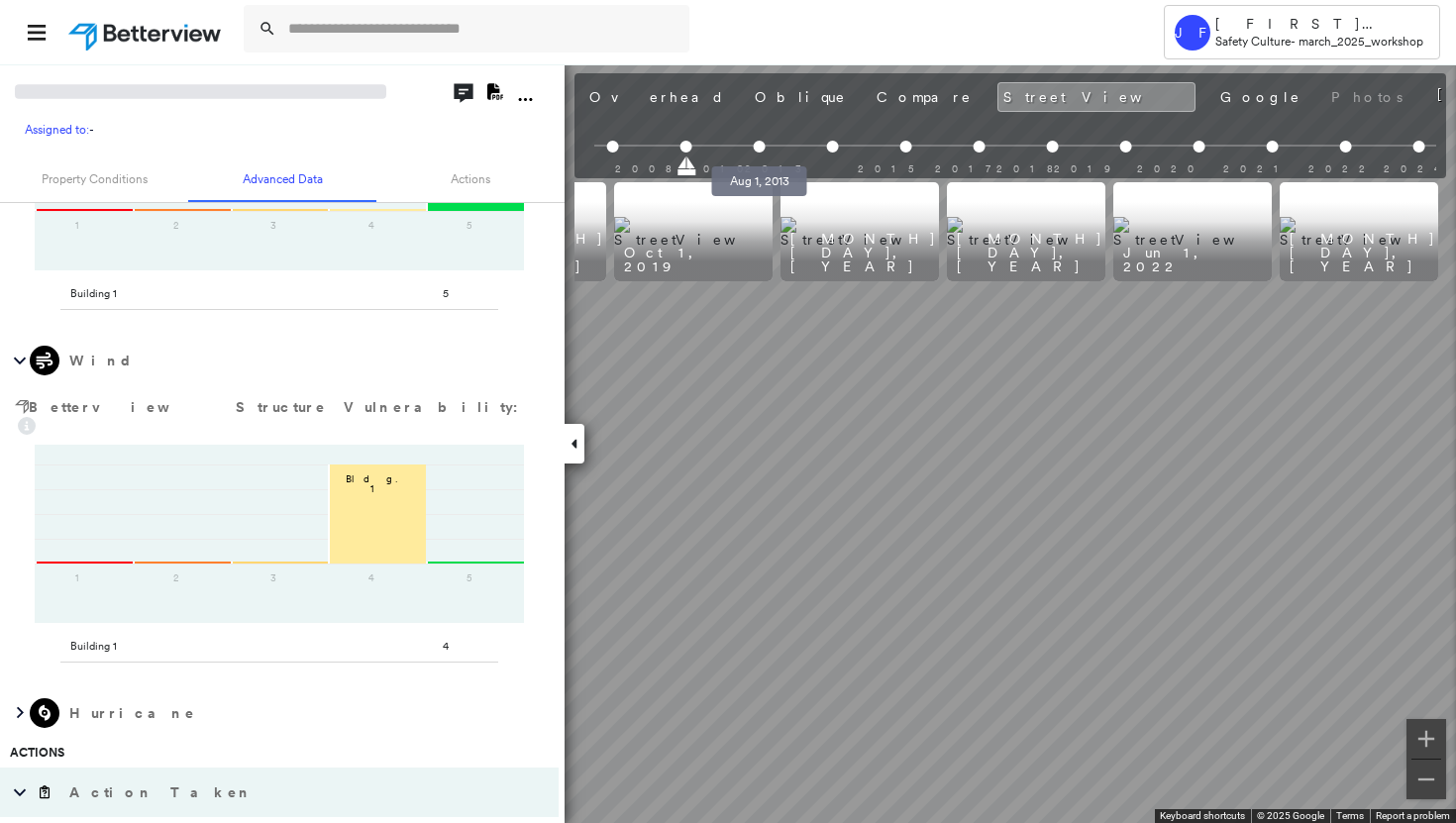 click at bounding box center [760, 147] 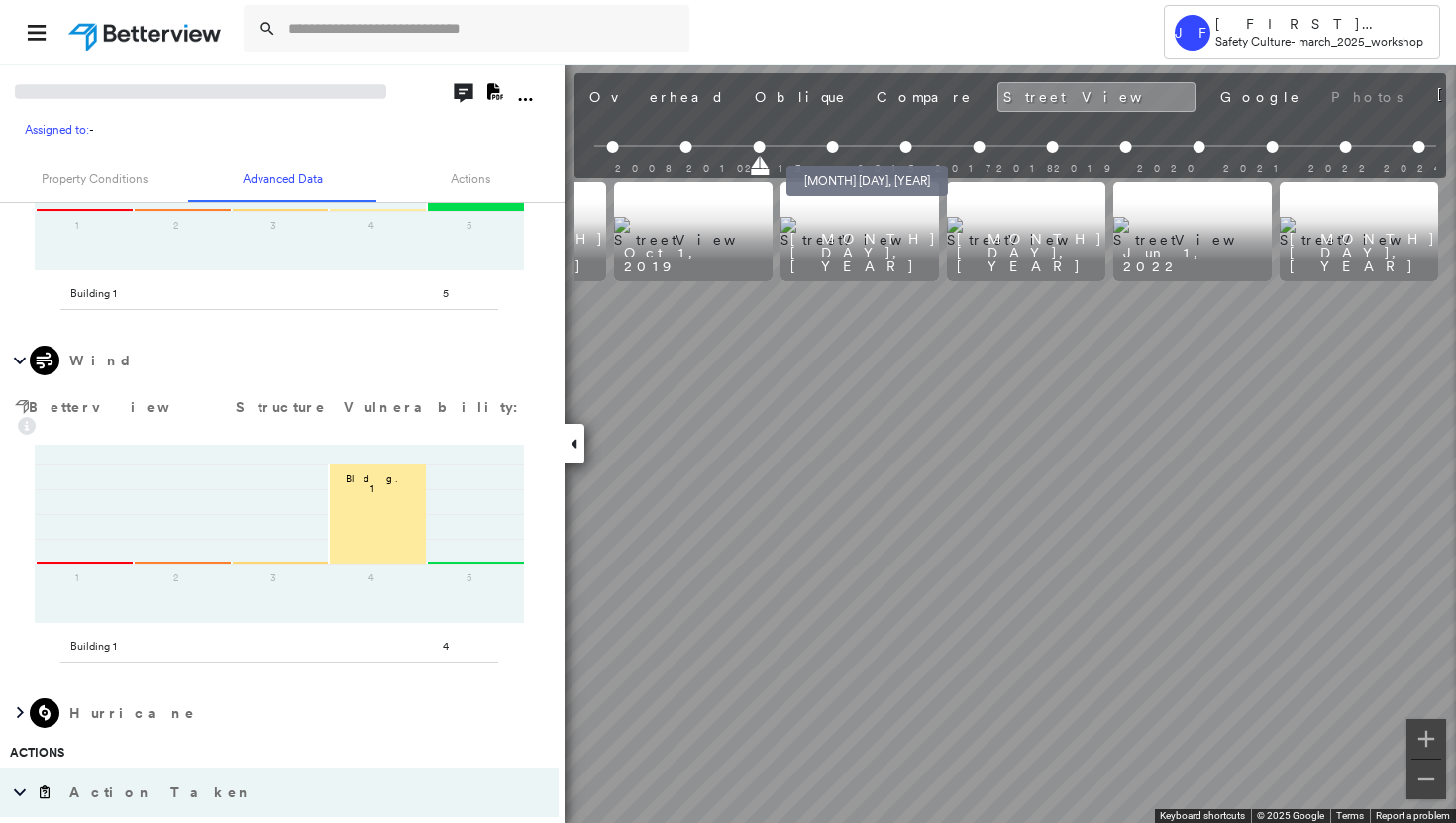 click at bounding box center (833, 147) 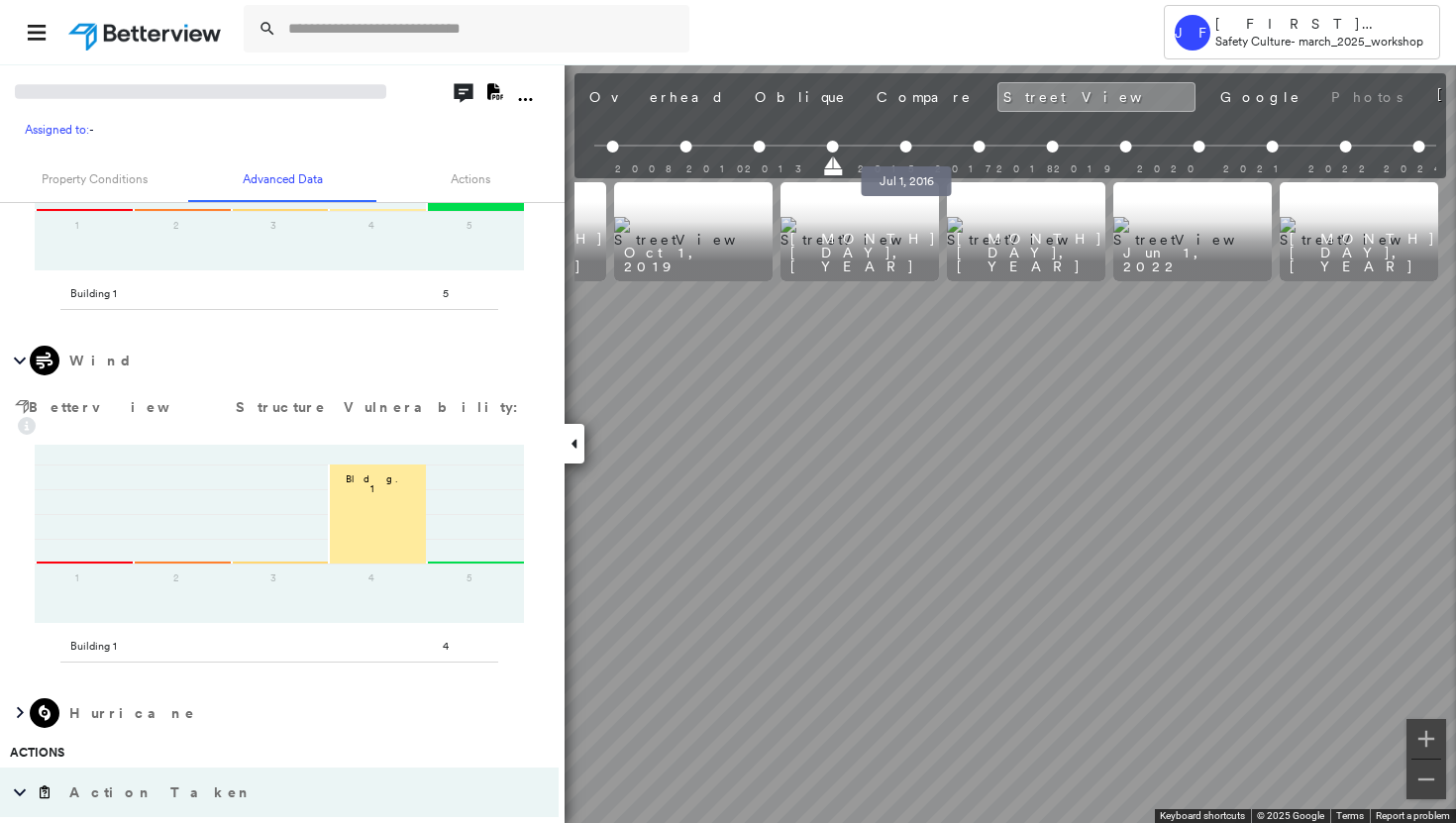 click at bounding box center (906, 147) 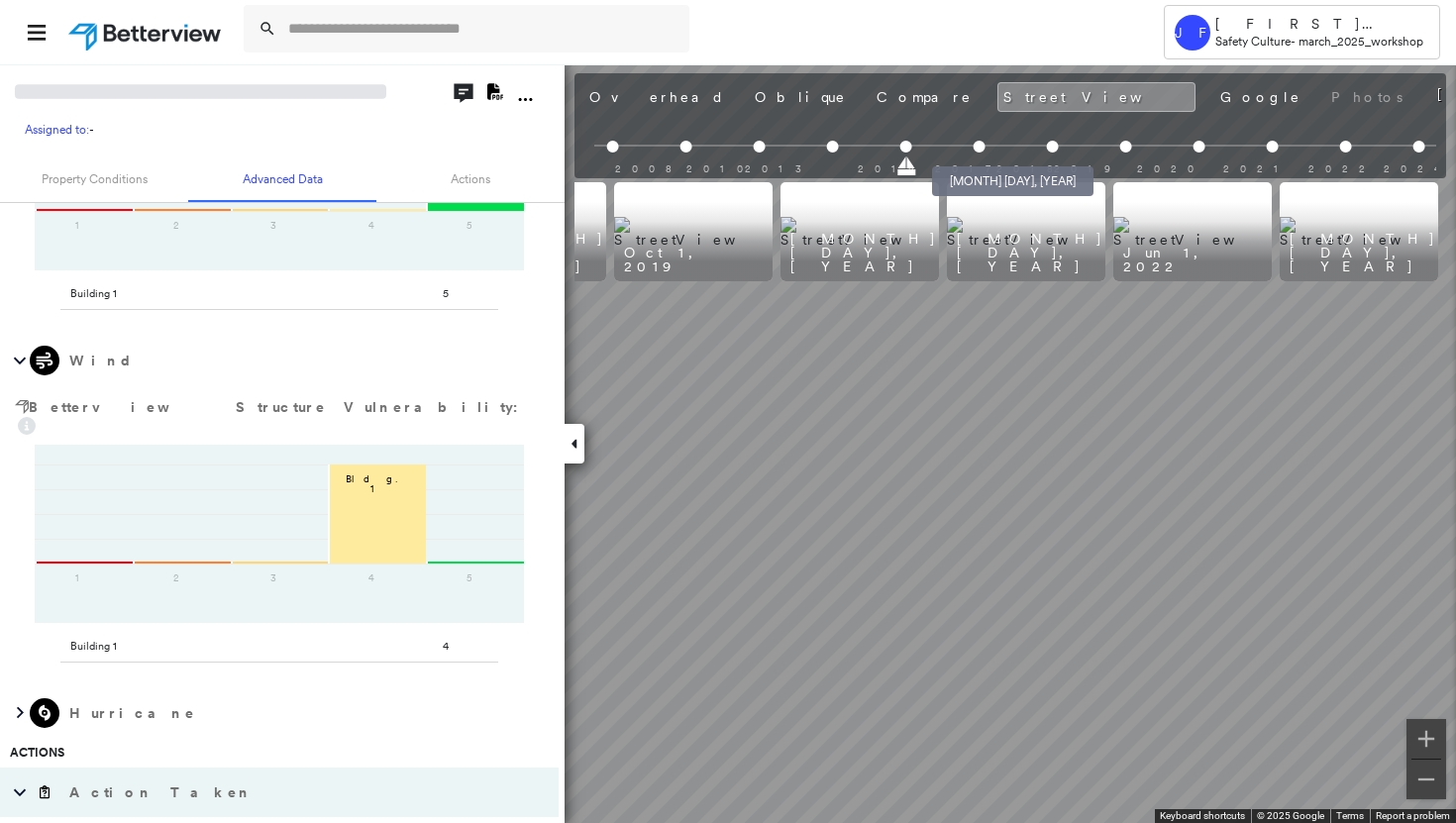 click at bounding box center [980, 147] 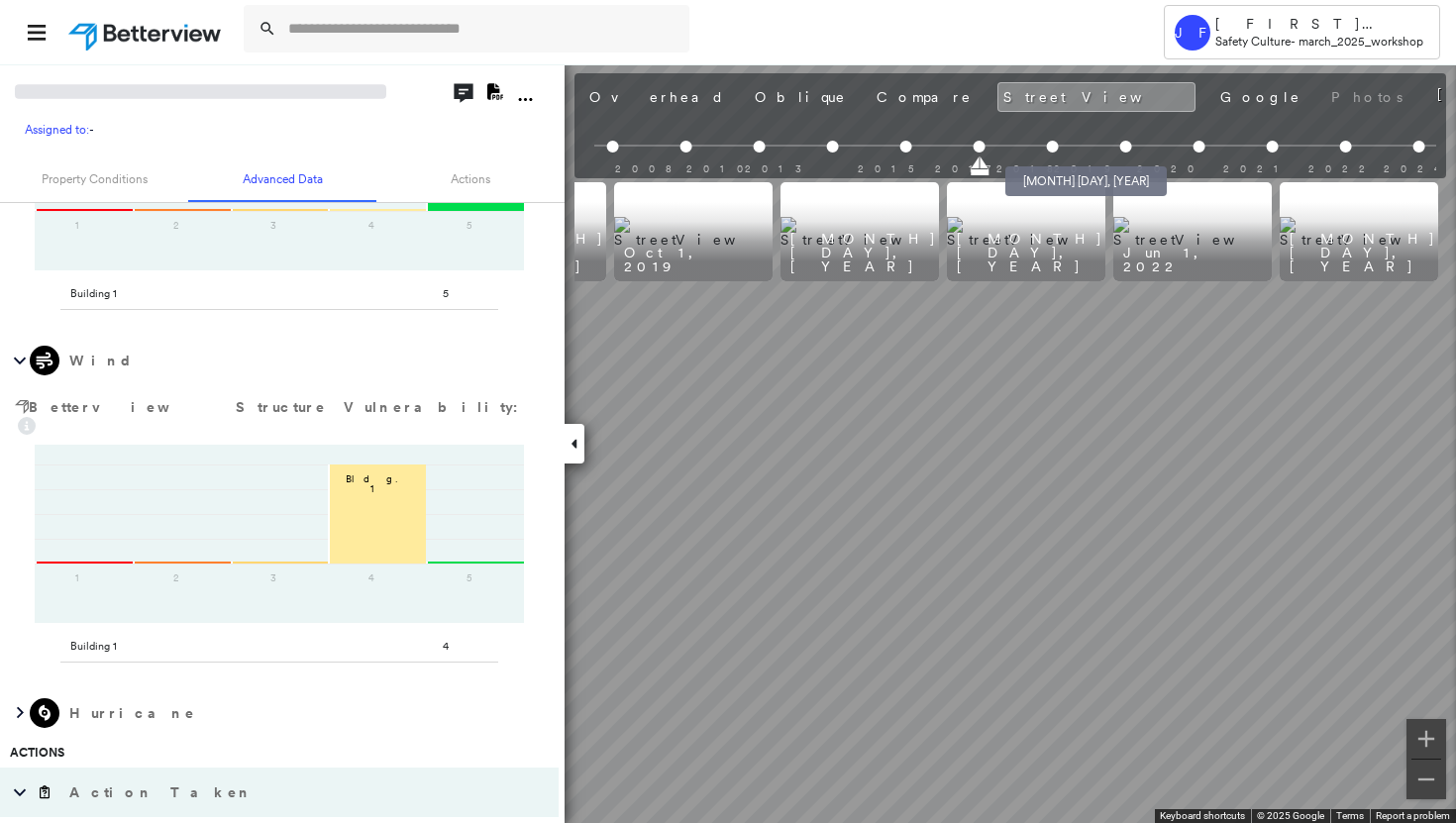 click at bounding box center (1053, 147) 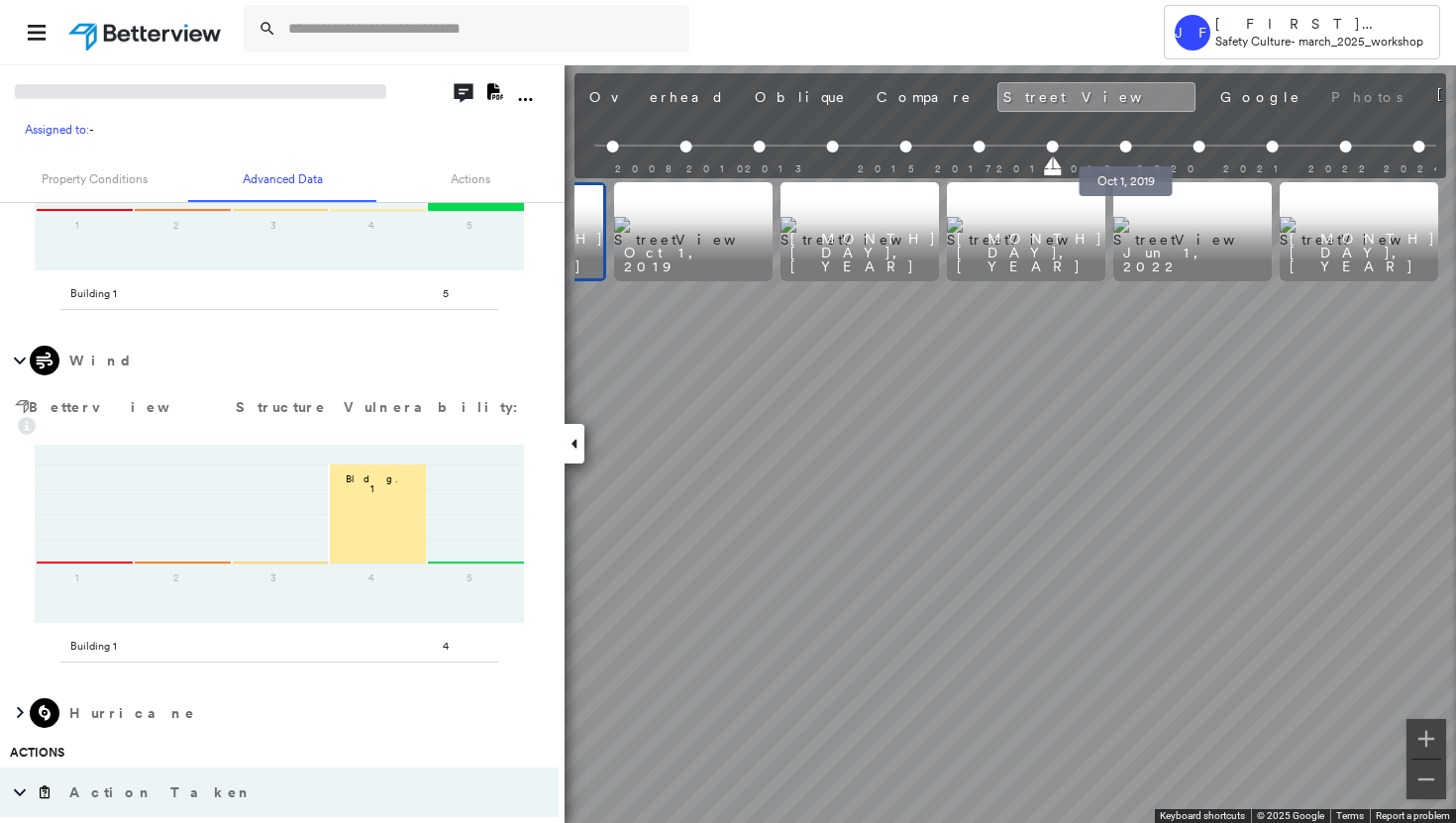 click at bounding box center (1126, 147) 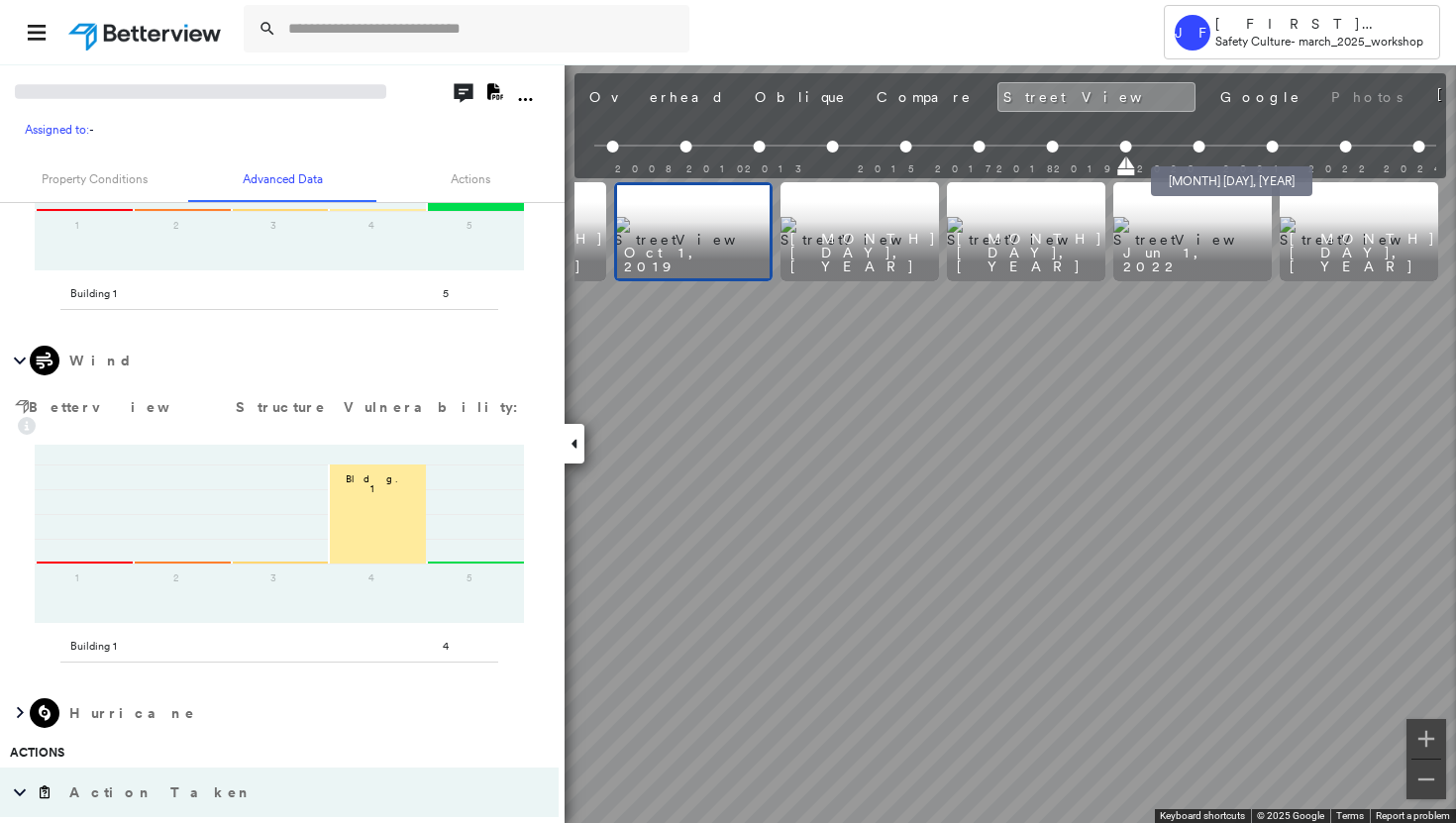 click at bounding box center [1199, 147] 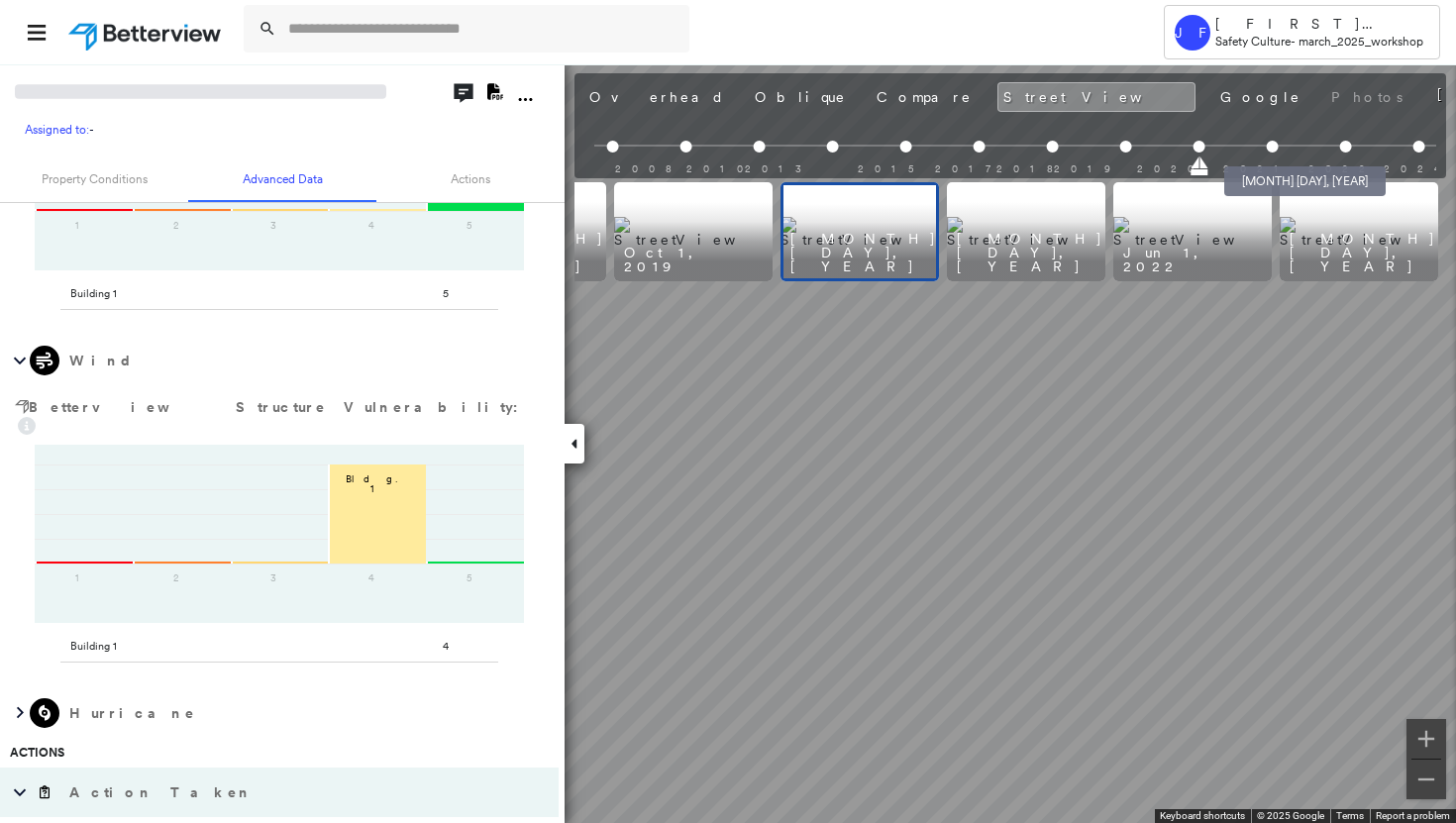 click at bounding box center [1273, 147] 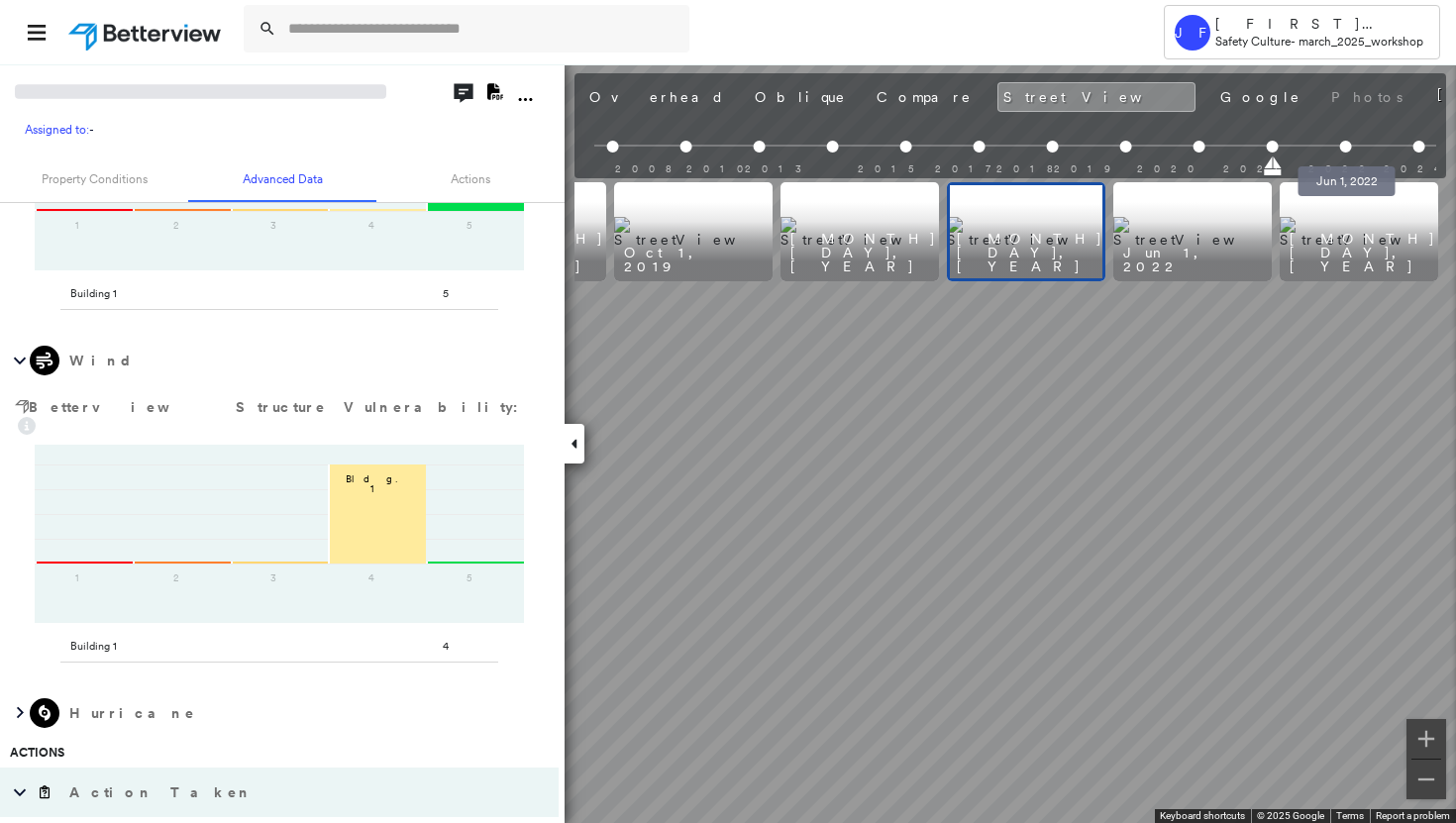 click at bounding box center (1346, 147) 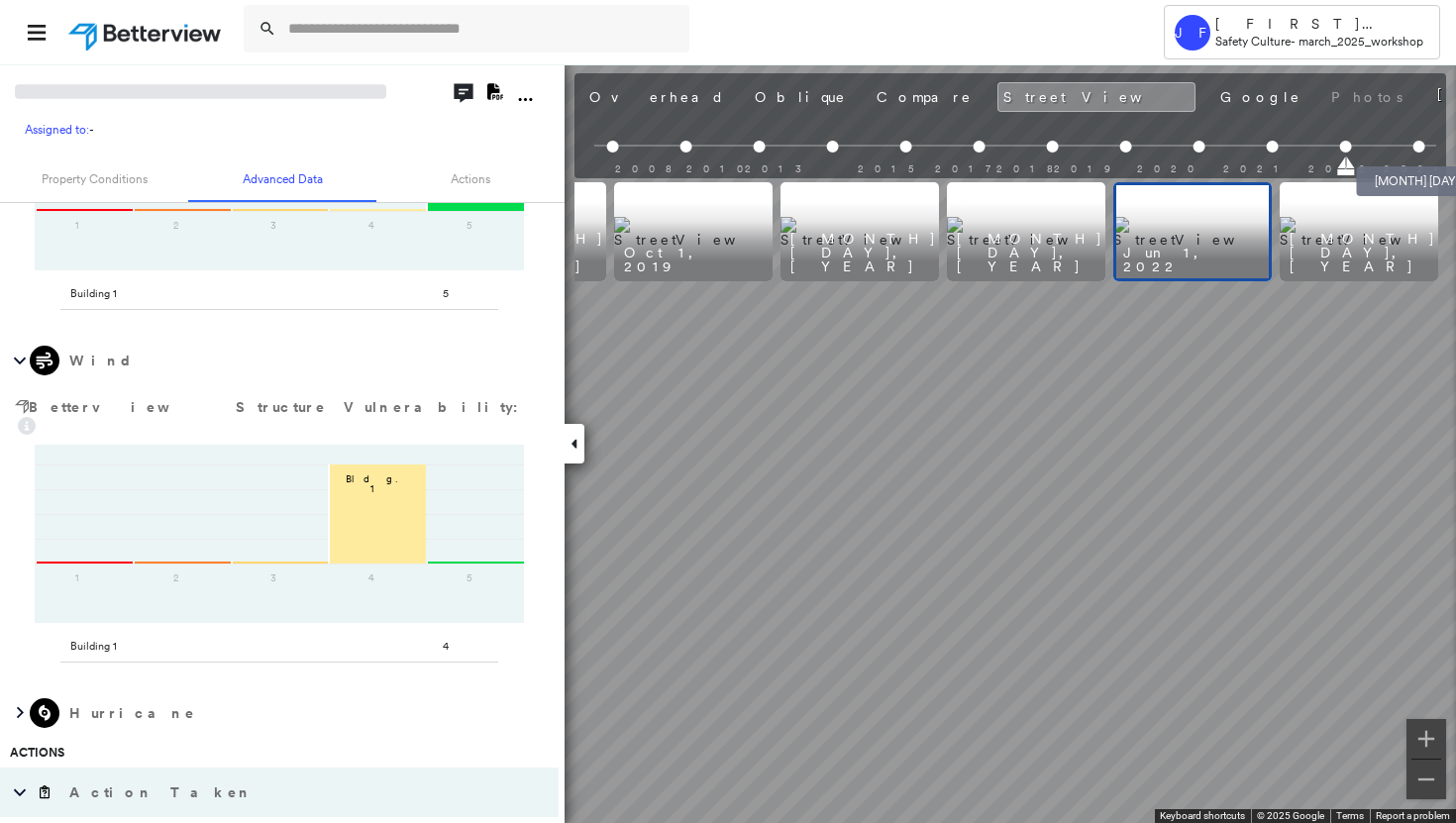 click at bounding box center [1419, 147] 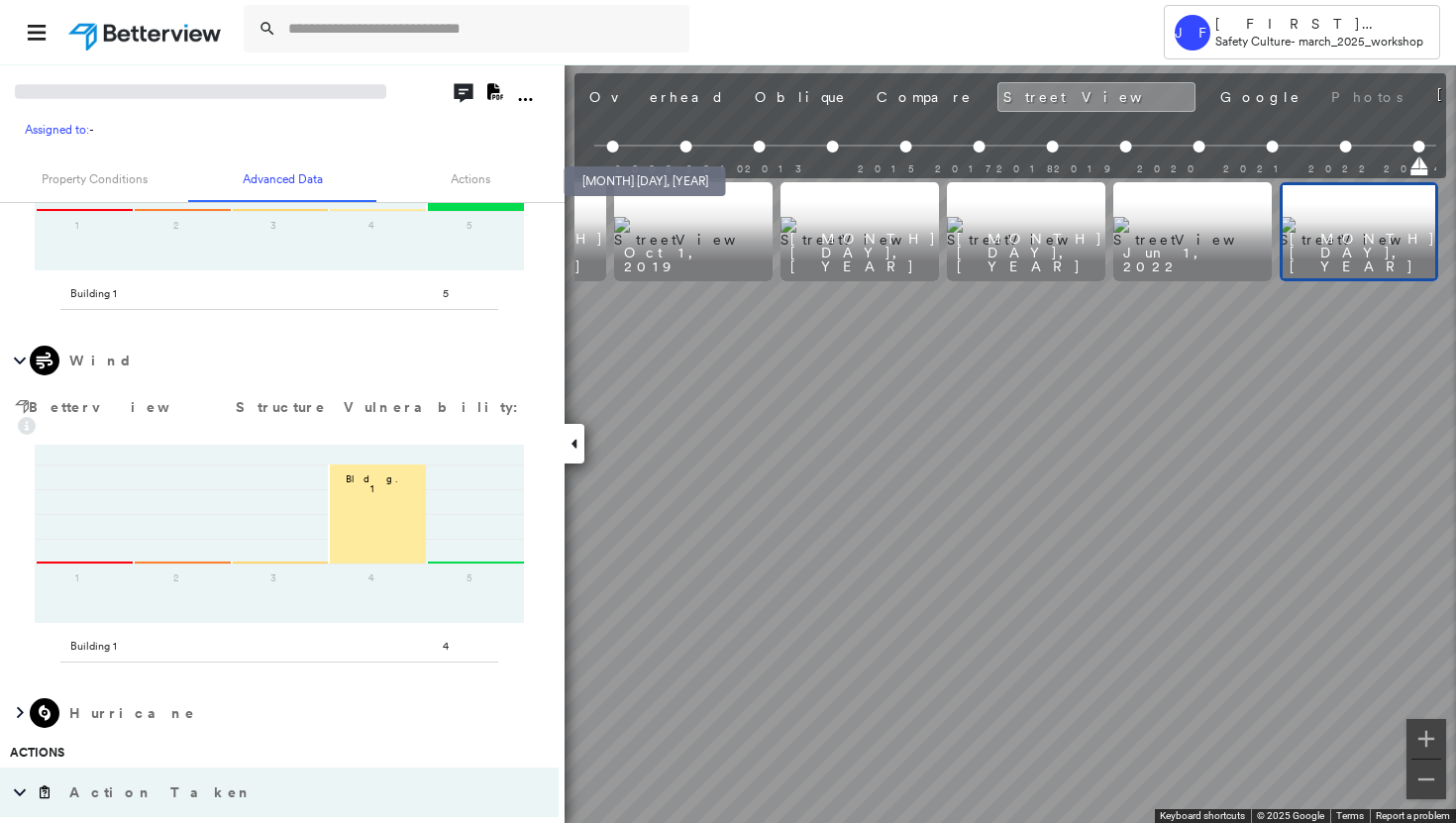 click at bounding box center (613, 147) 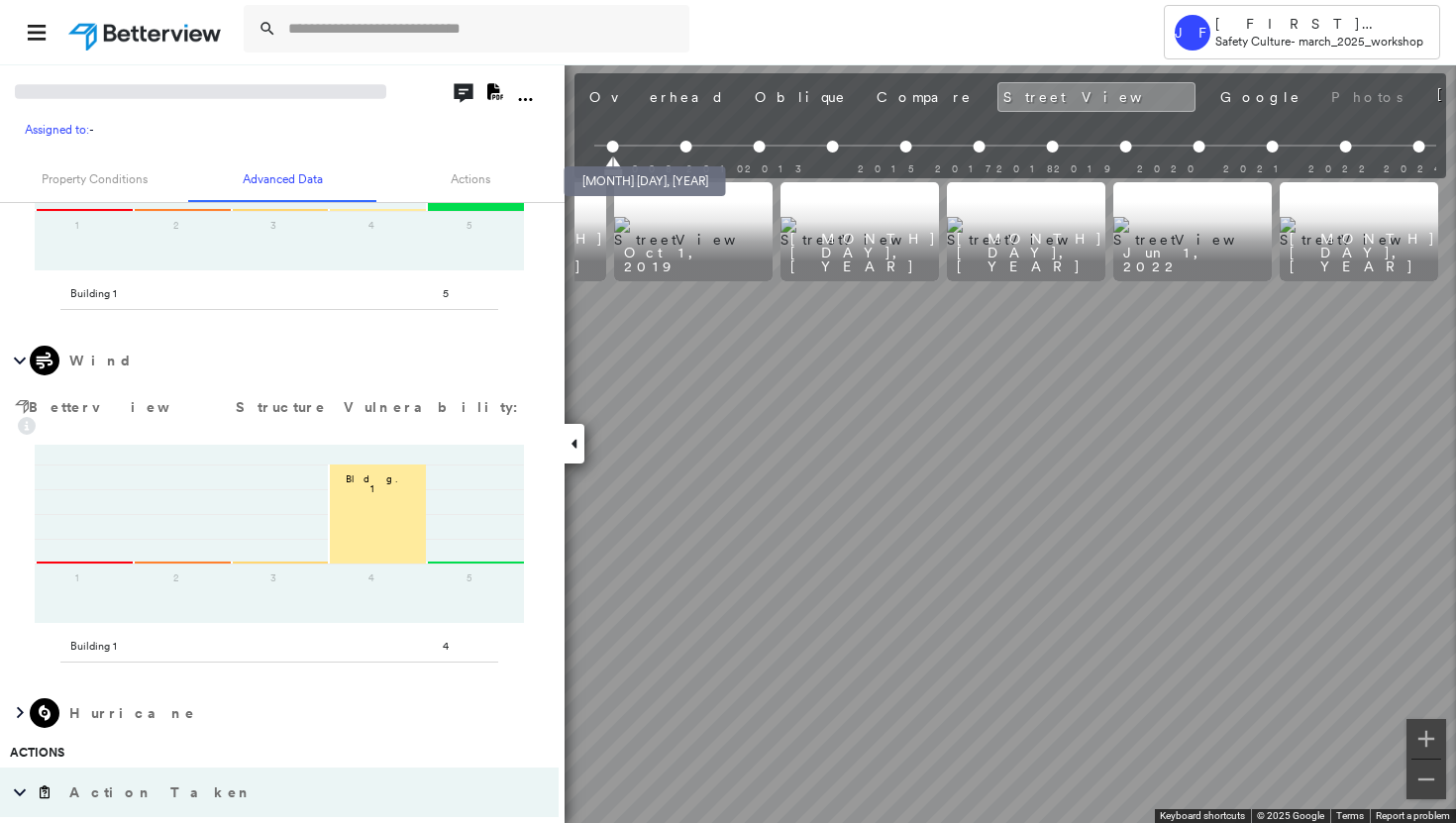 click at bounding box center [613, 147] 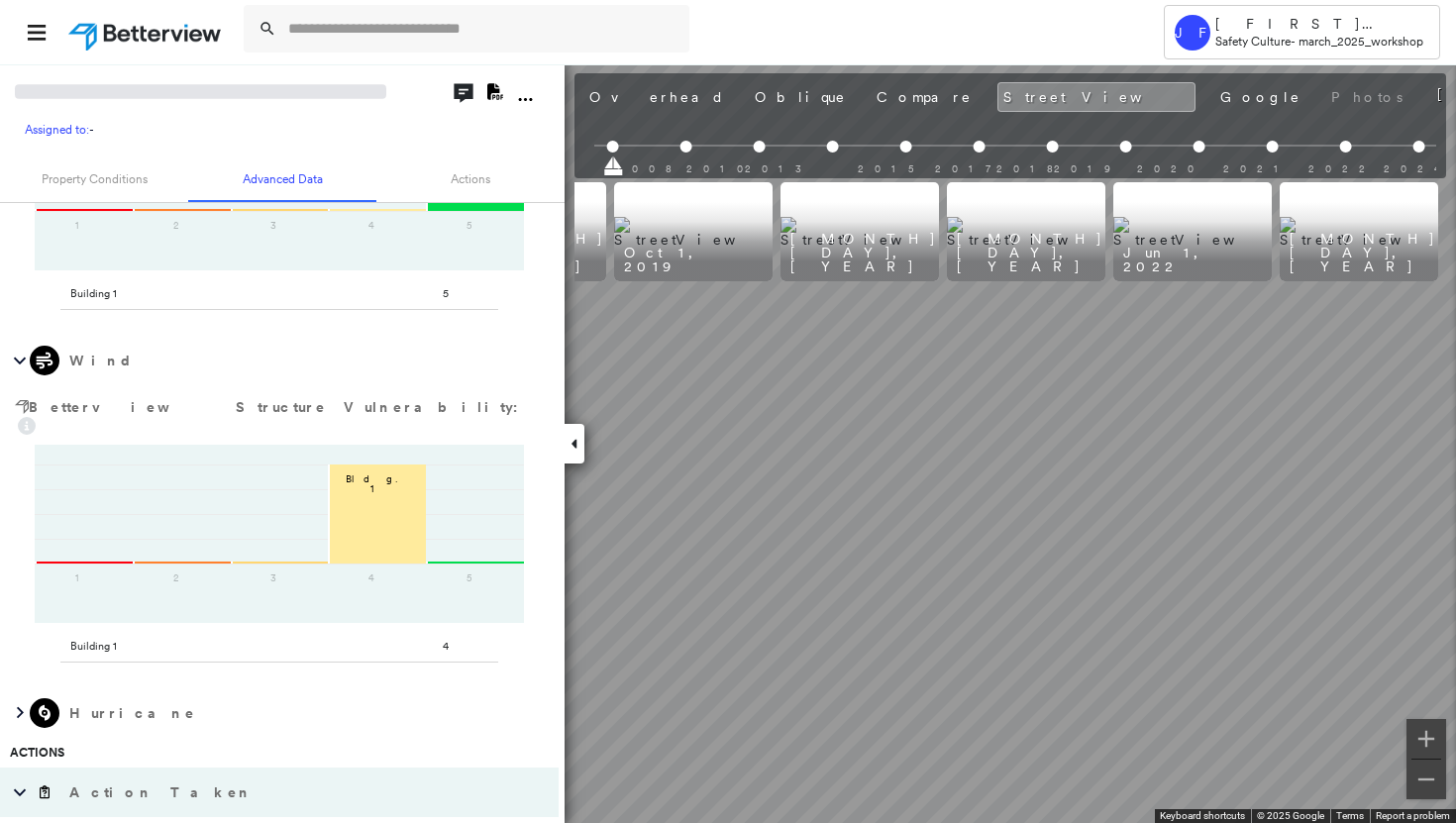click on "Tower JF Judith Field Safety Culture  -   march_[YEAR]_workshop Assigned to:  - Assigned to:  - Assigned to:  - Open Comments Download PDF Report Property Conditions Advanced Data Actions Overhead Obliques Street View Flags :  1 (0 cleared, 1 uncleared) Summary This property has one building which is in excellent condition, with no visible signs of any issues on the roof. This building has an RSI score of 100. Roof Spotlight™ Index :  95 out of 100 0 100 25 50 75 1 Comparison Quartile Data For: All Safety Culture Properties ****** ​ Legend for  All Safety Culture Properties Lowest Quartile: Properties Scoring 0 -  69 Second Quartile: Properties Scoring  70  -   81 Third Quartile: Properties Scoring  82  -   95 Highest Quartile: Properties Scoring  96  - 100 RSI unavailable Building Roof Scores 1 Buildings Building RSI Confidence Footprint Shape 1 95 Very High 554 m² Shape: Gable Ratio: 13% Flat Ratio: 14% Hip Ratio: 8% Material: Metal Panel Ratio: 94% Square Meters: 554 m² Roof Spotlights :  :  100 Hail" at bounding box center (728, 411) 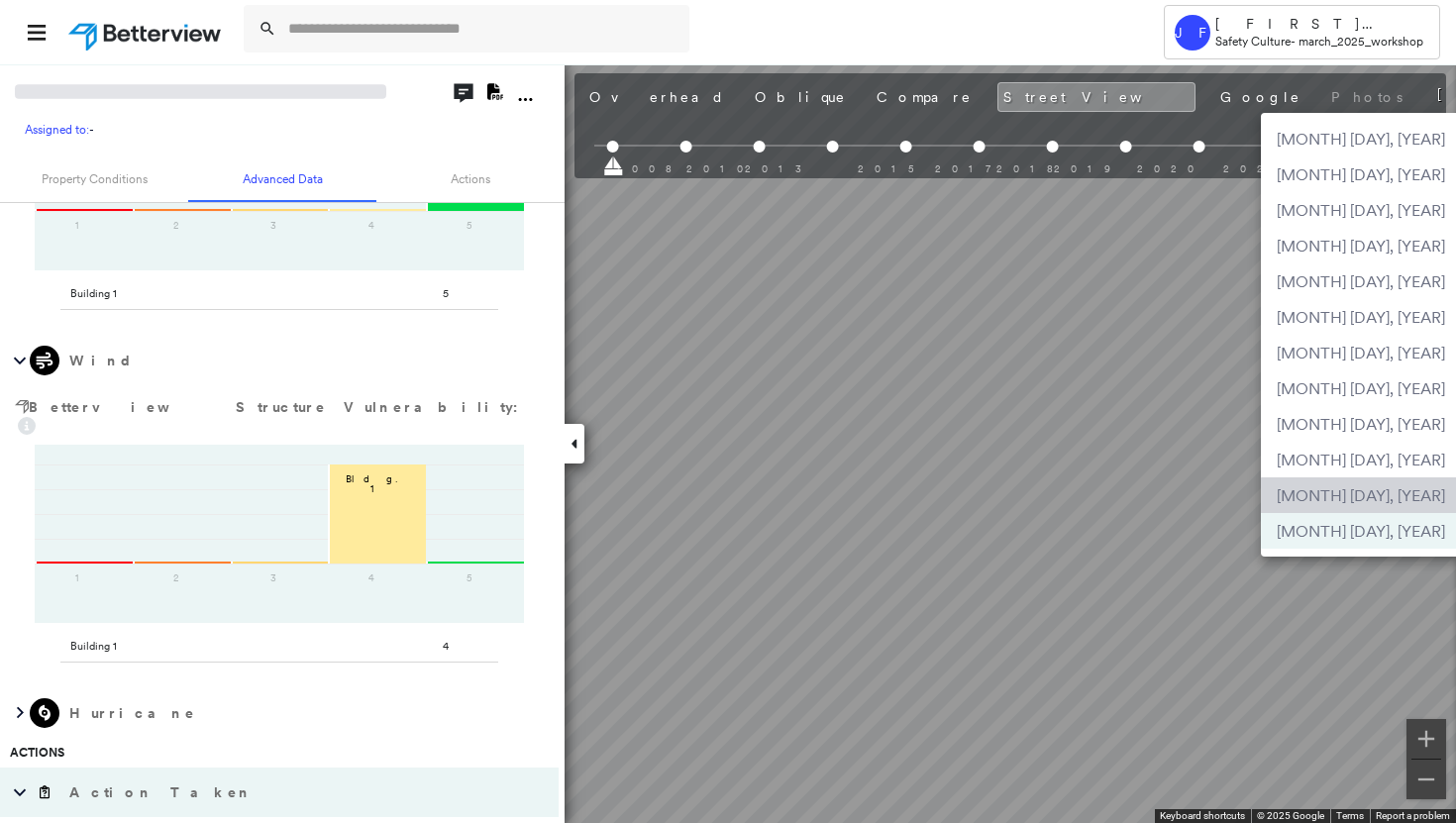 click on "[MONTH] [DAY], [YEAR]" at bounding box center (1361, 495) 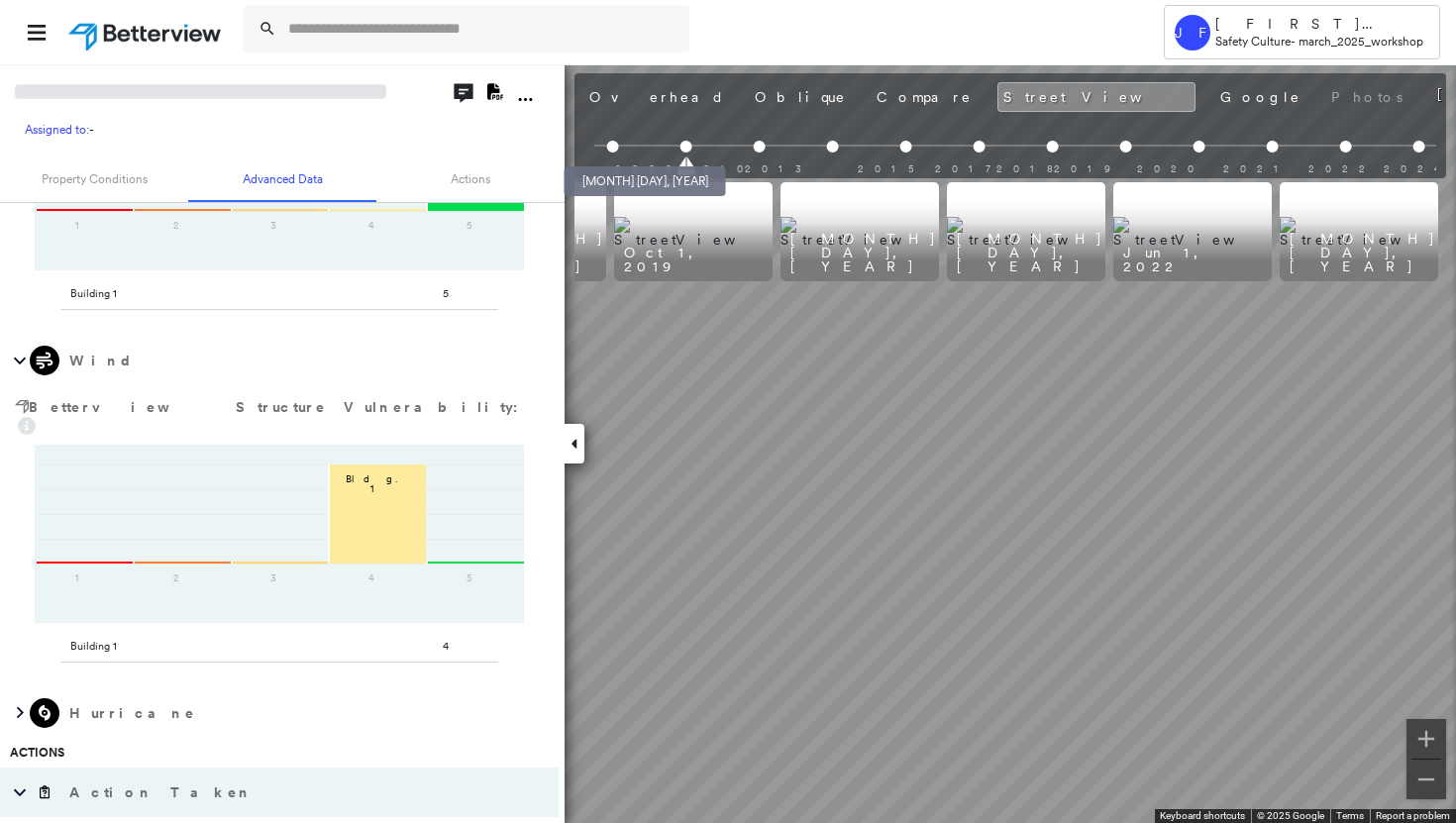 click at bounding box center (613, 147) 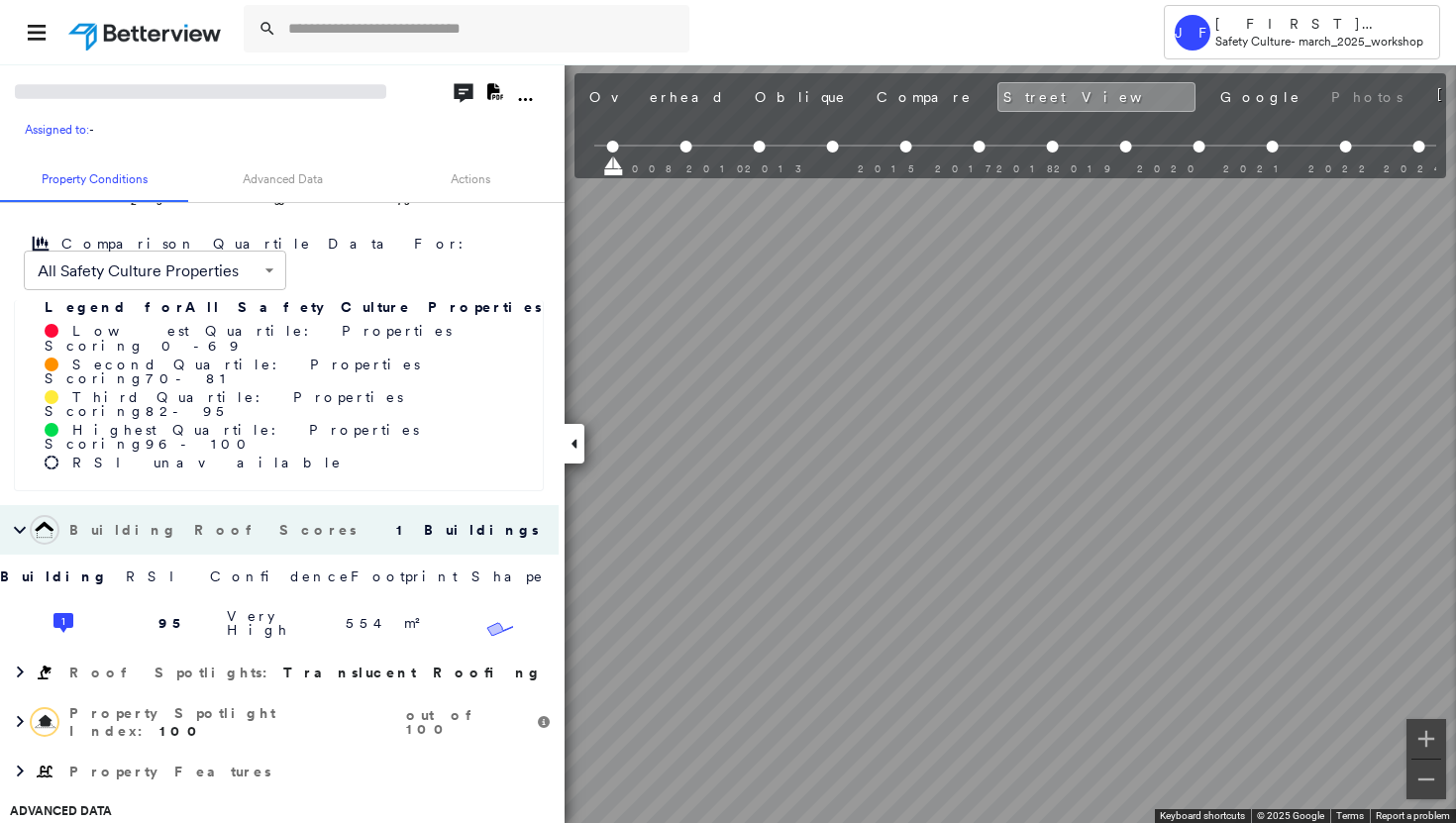 scroll, scrollTop: 0, scrollLeft: 0, axis: both 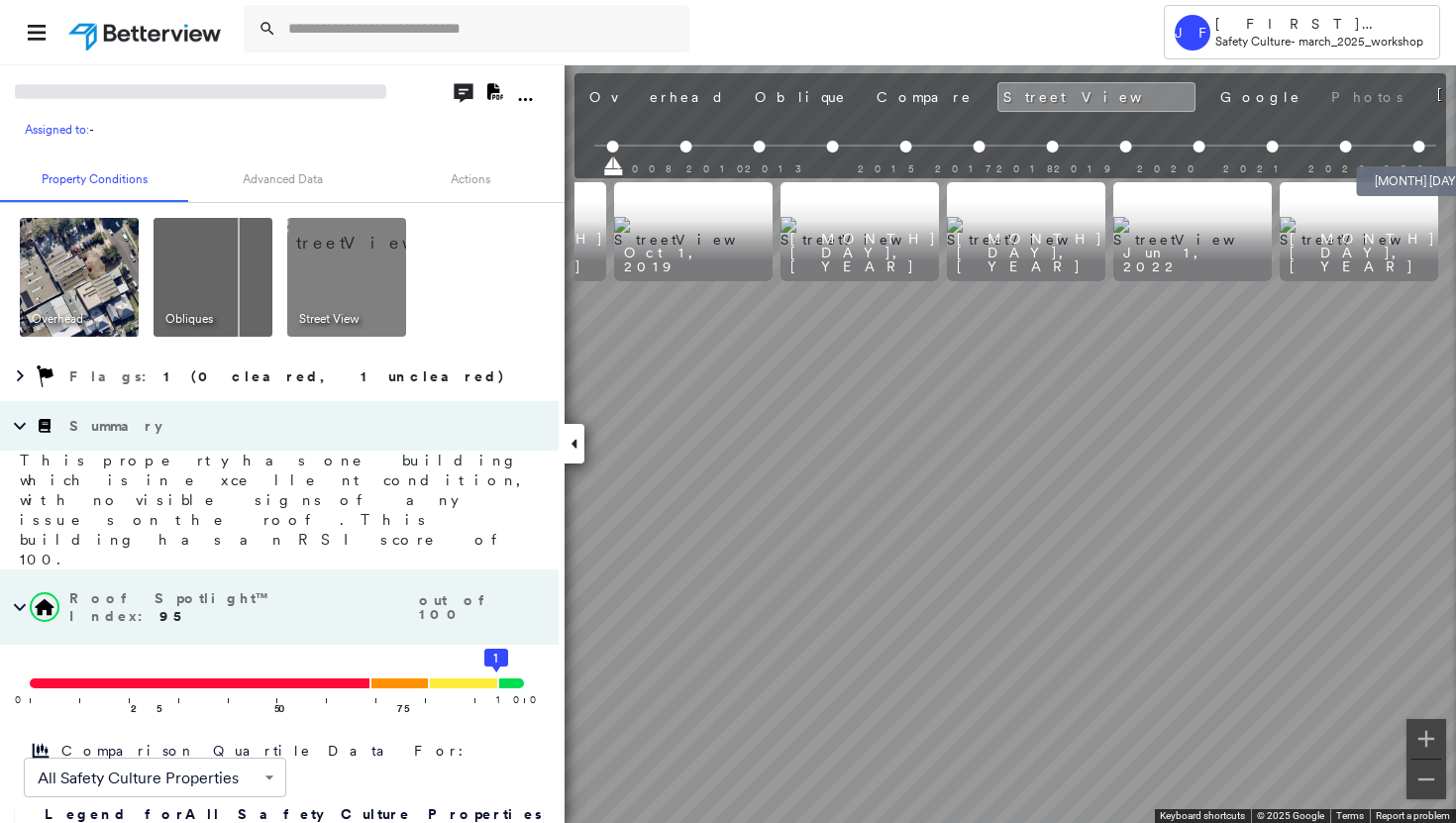click at bounding box center [1419, 147] 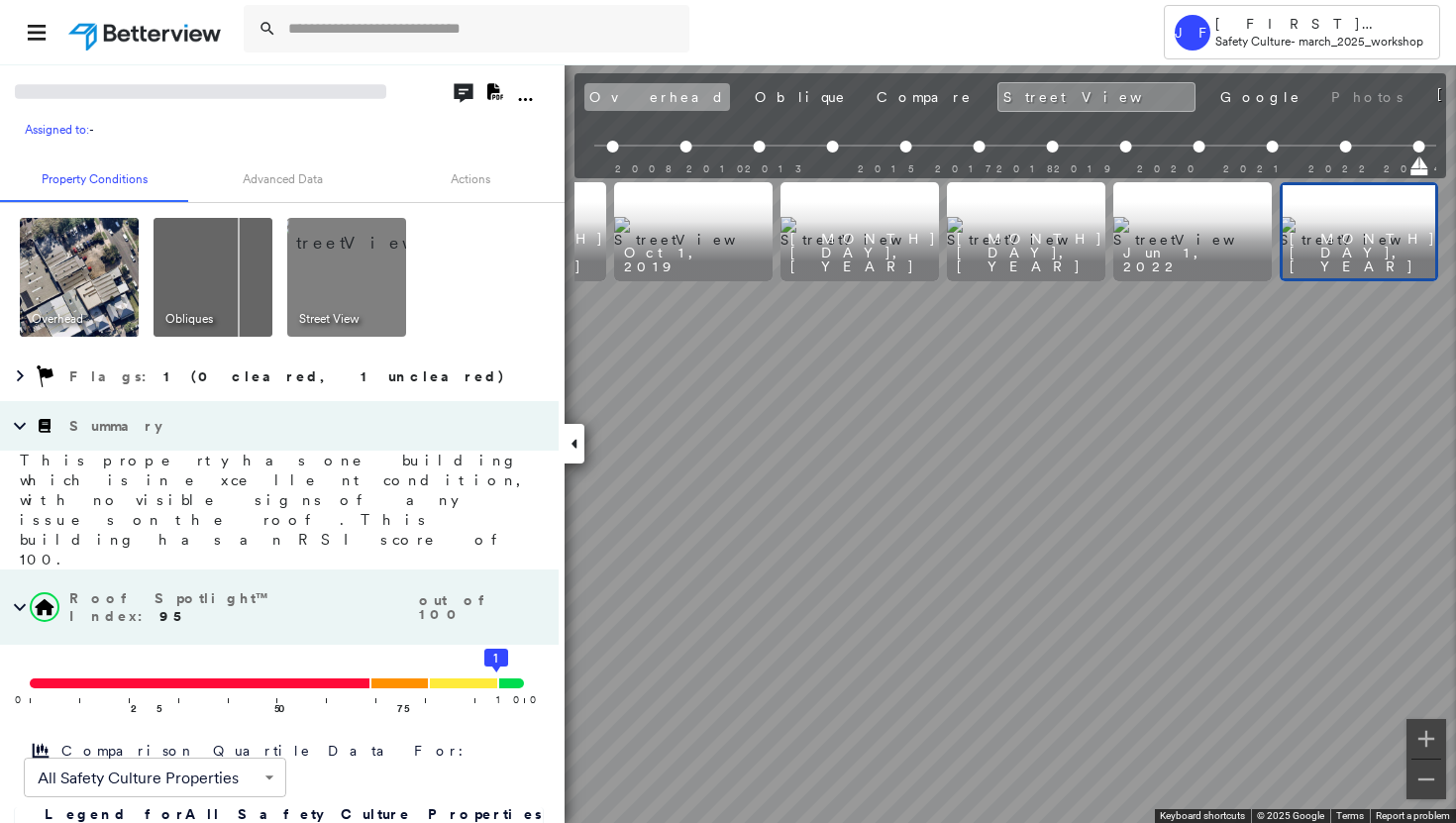 click on "Overhead" at bounding box center [657, 97] 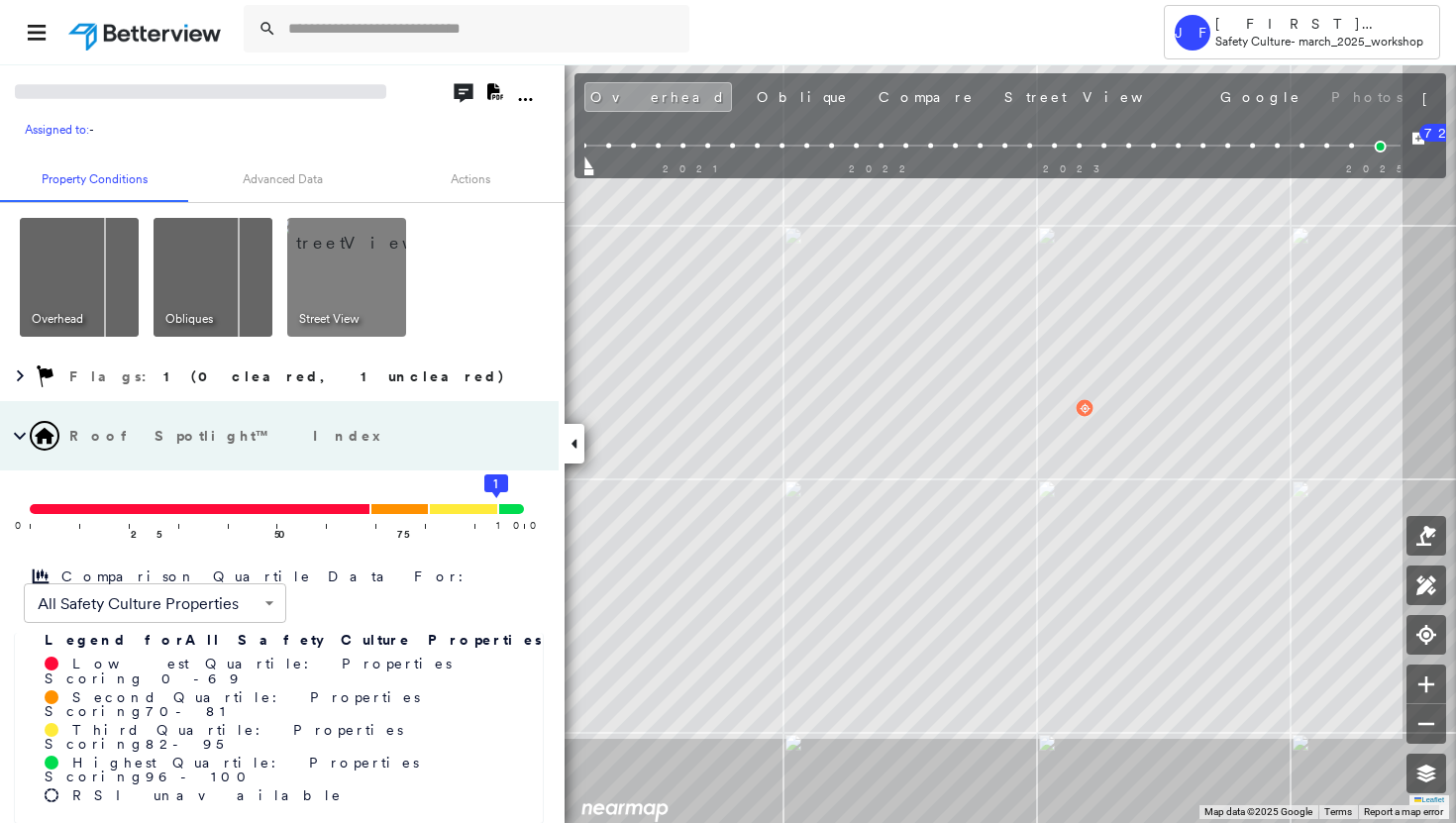 click at bounding box center (79, 277) 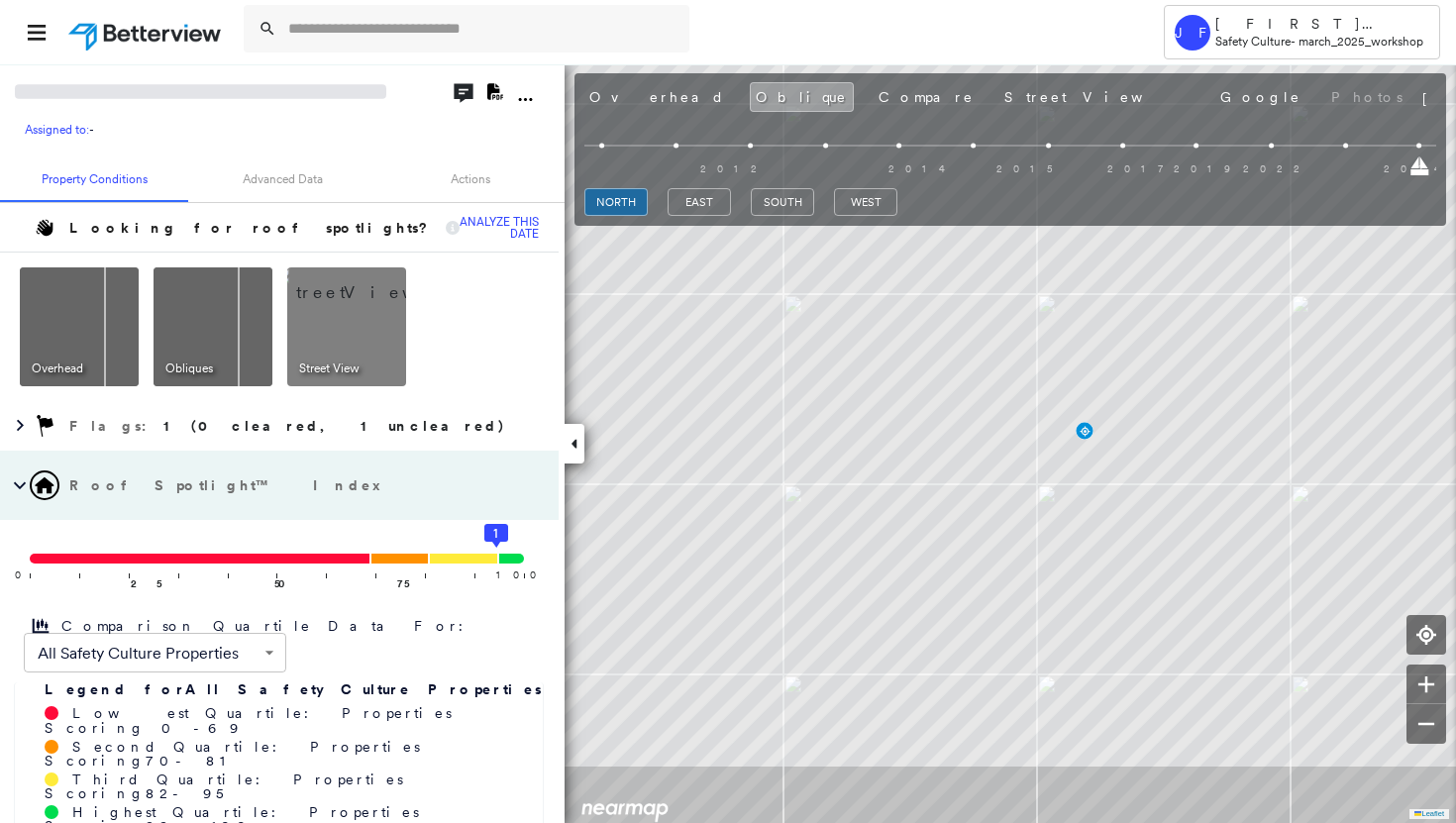 click at bounding box center [79, 327] 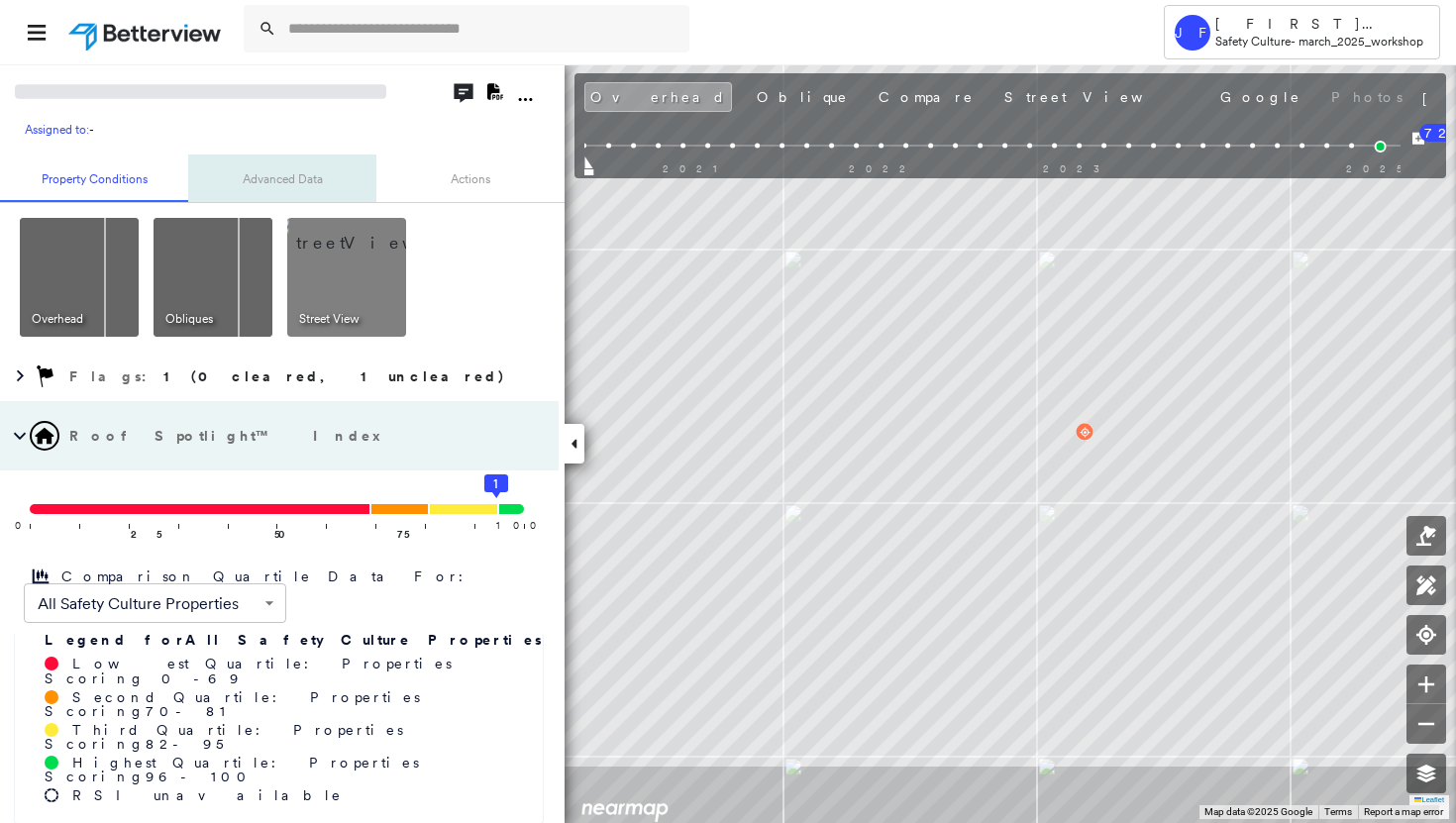 click on "Advanced Data" at bounding box center [282, 178] 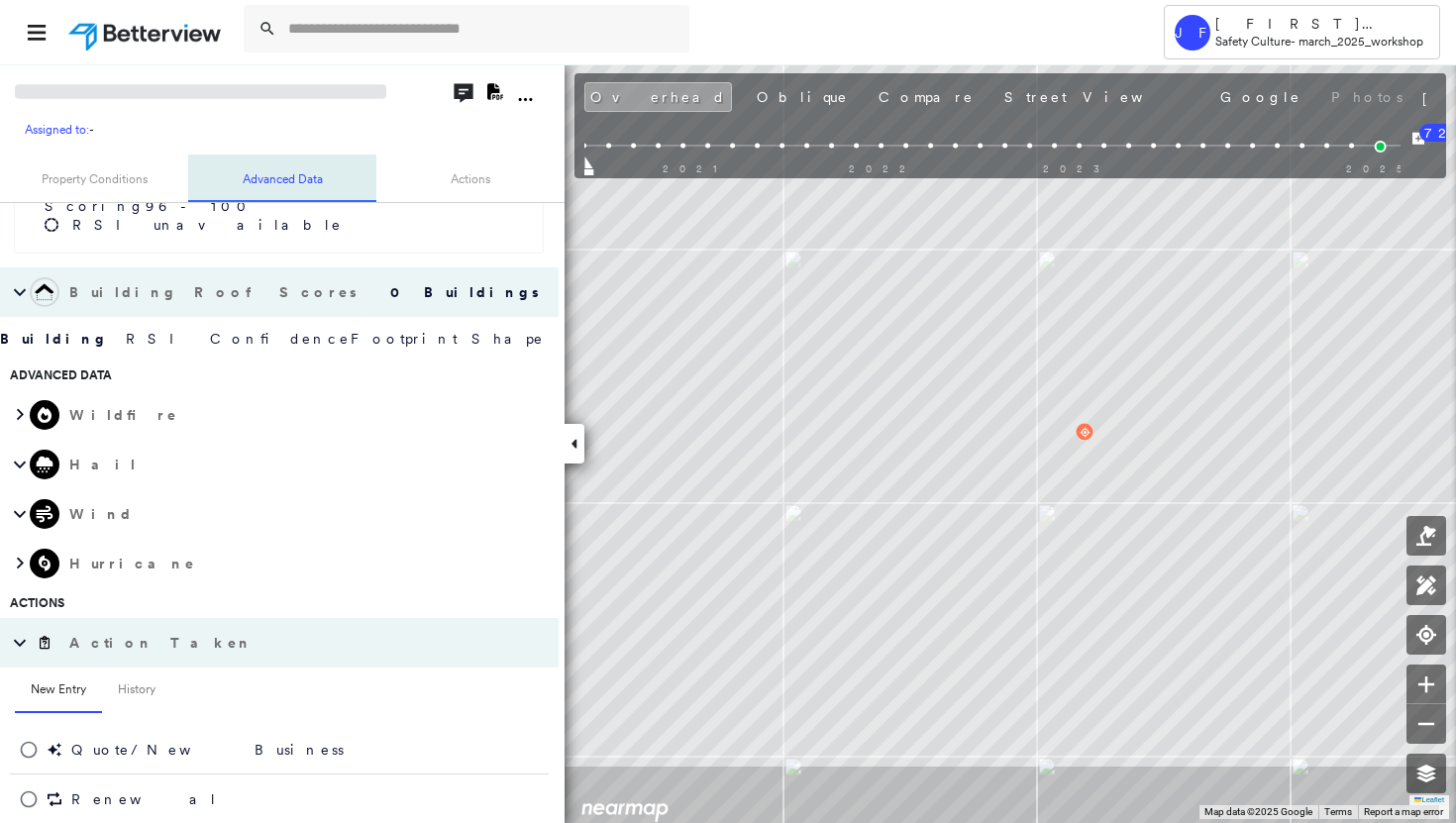 scroll, scrollTop: 669, scrollLeft: 0, axis: vertical 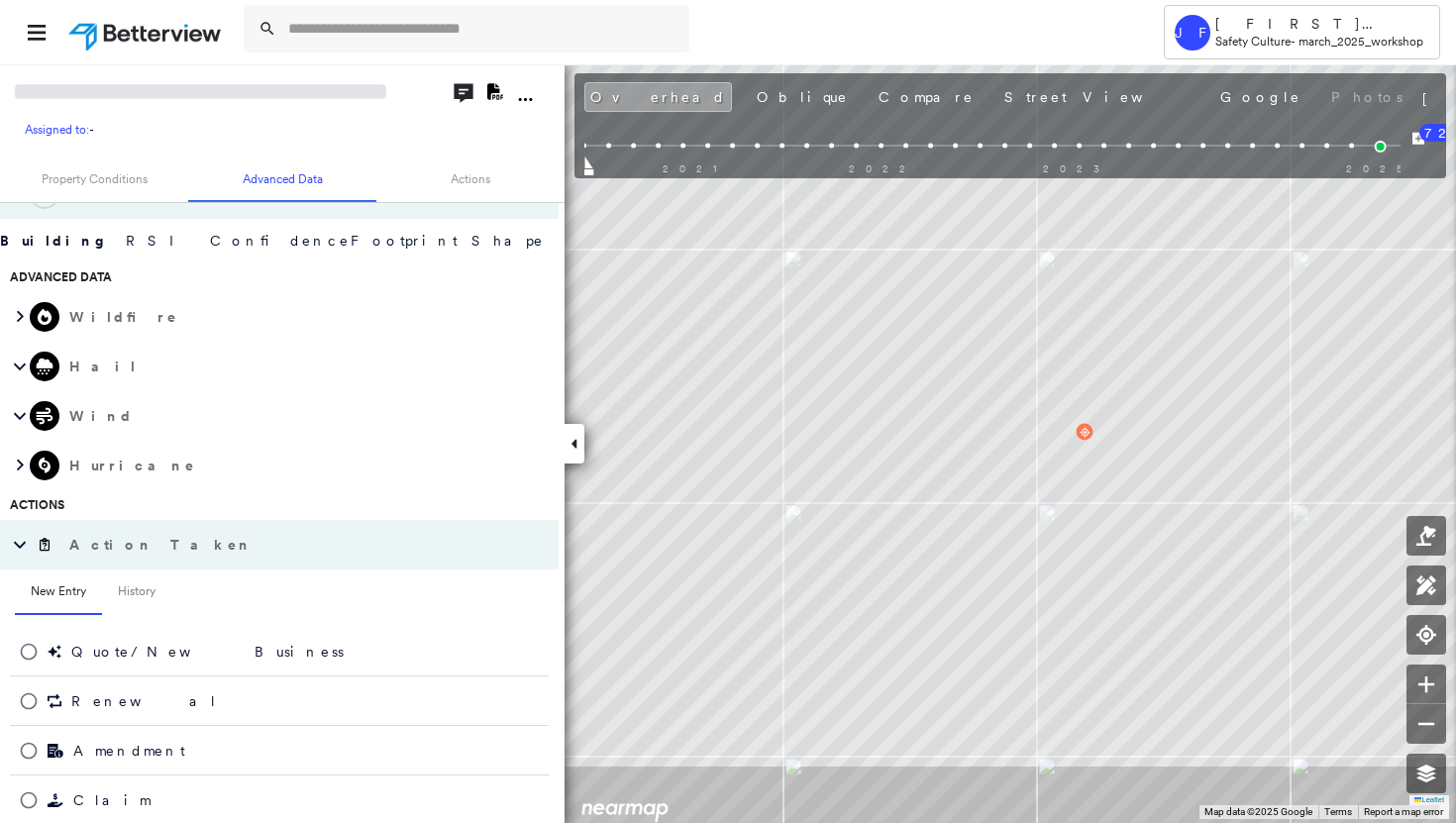 click on "72" at bounding box center [1418, 149] 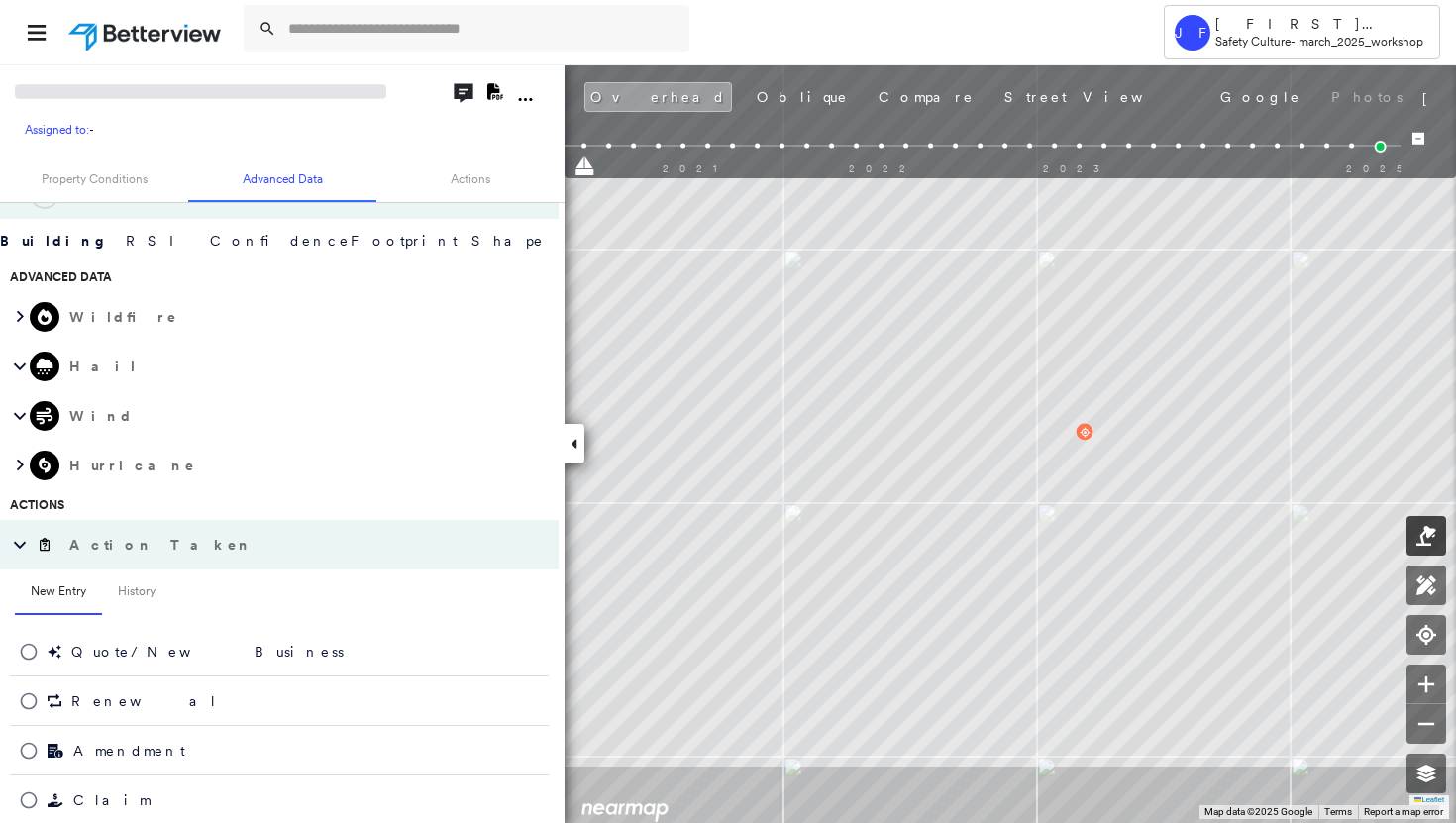 click 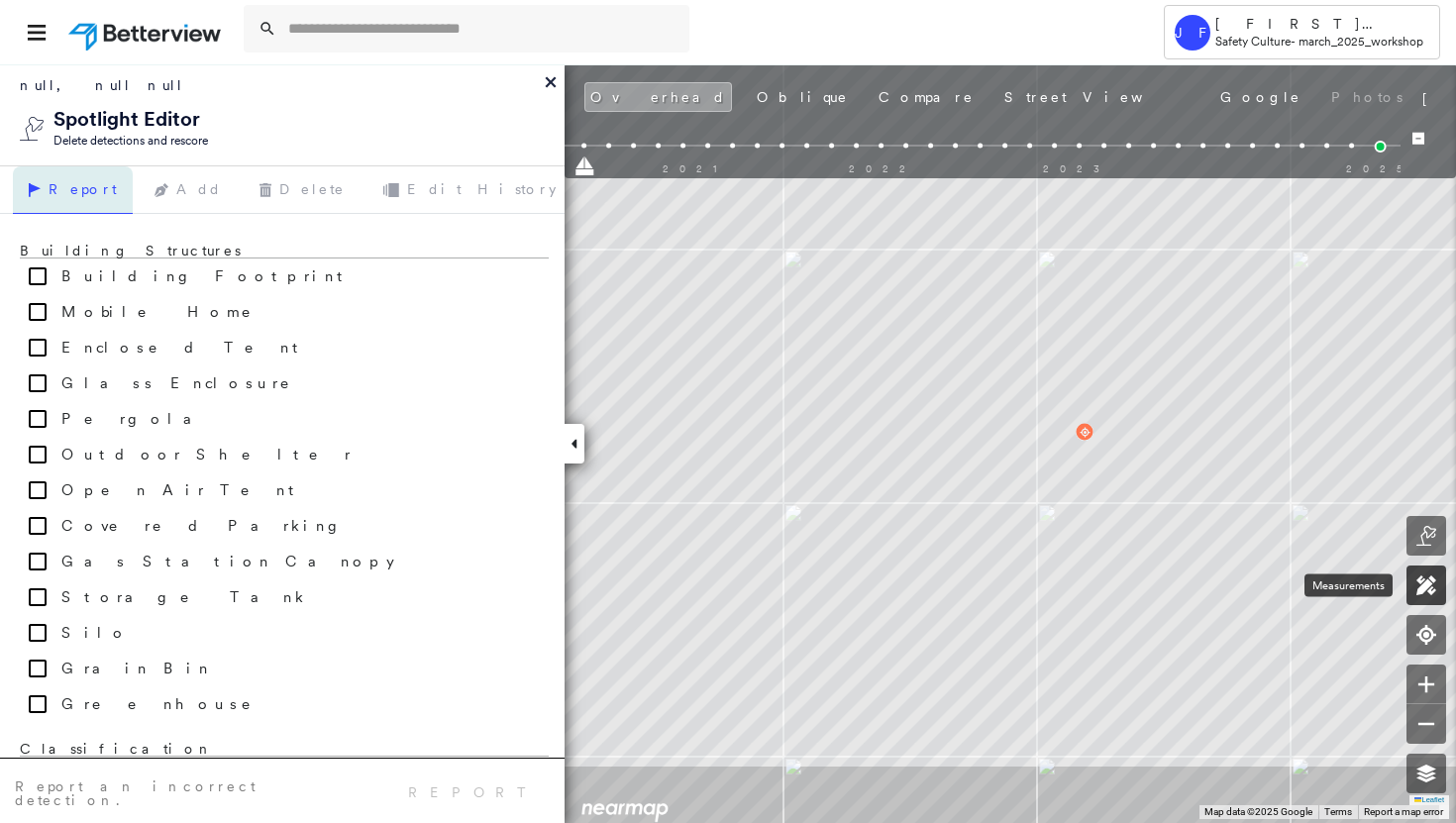 click at bounding box center [1426, 585] 